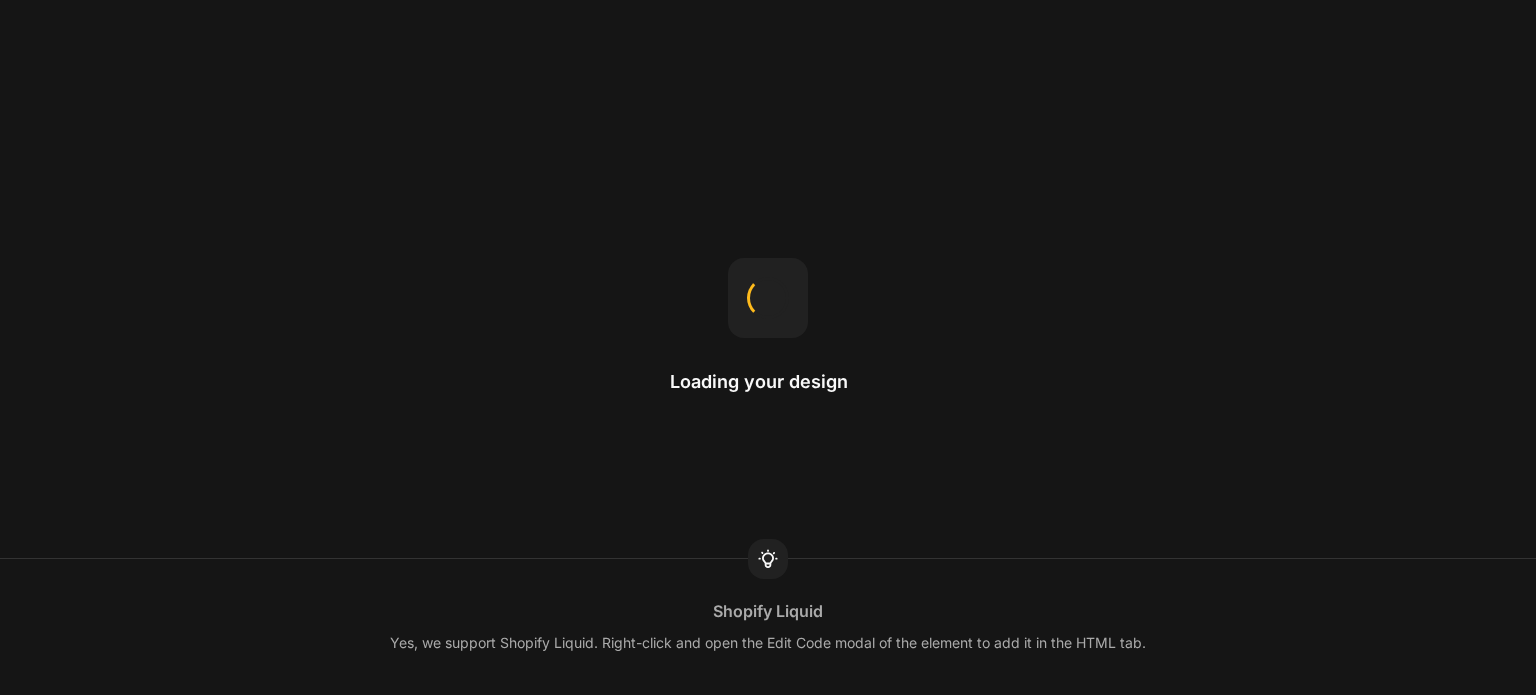 scroll, scrollTop: 0, scrollLeft: 0, axis: both 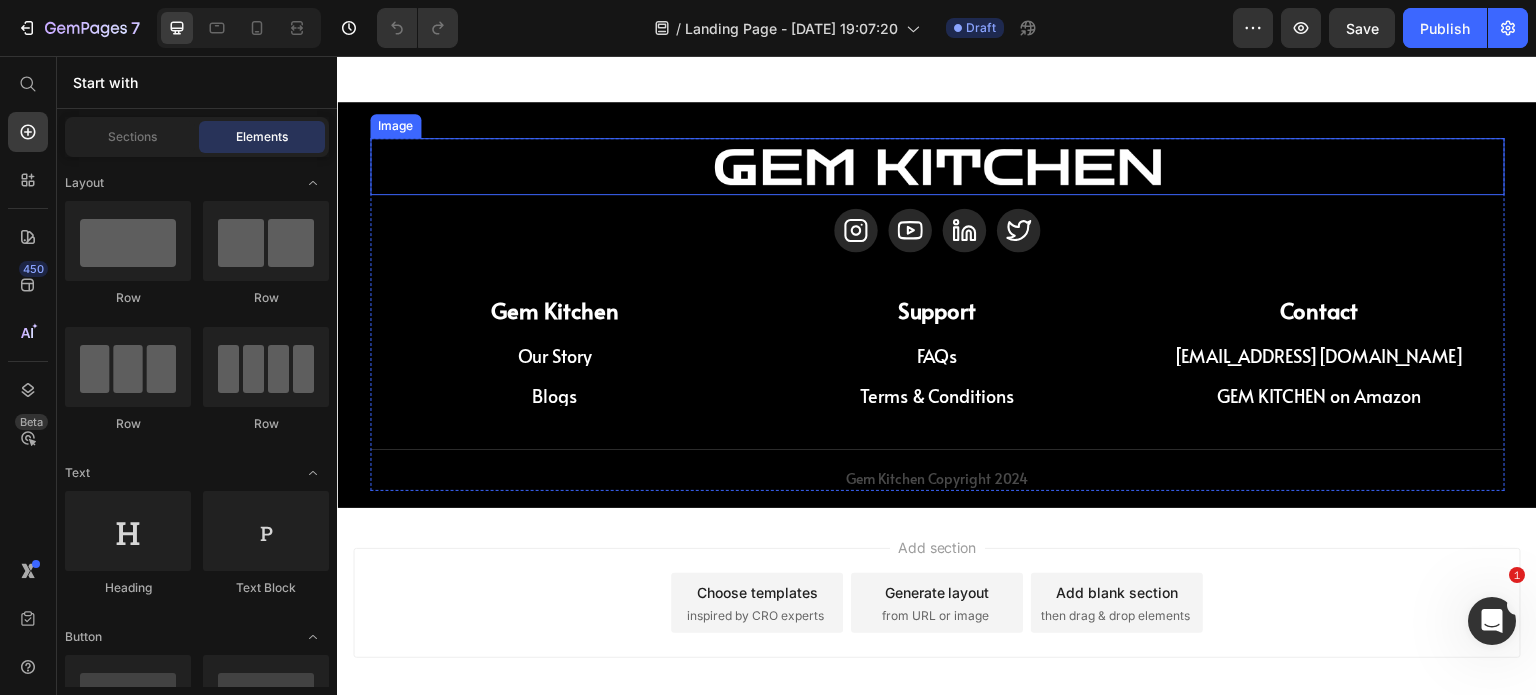 click at bounding box center (937, 166) 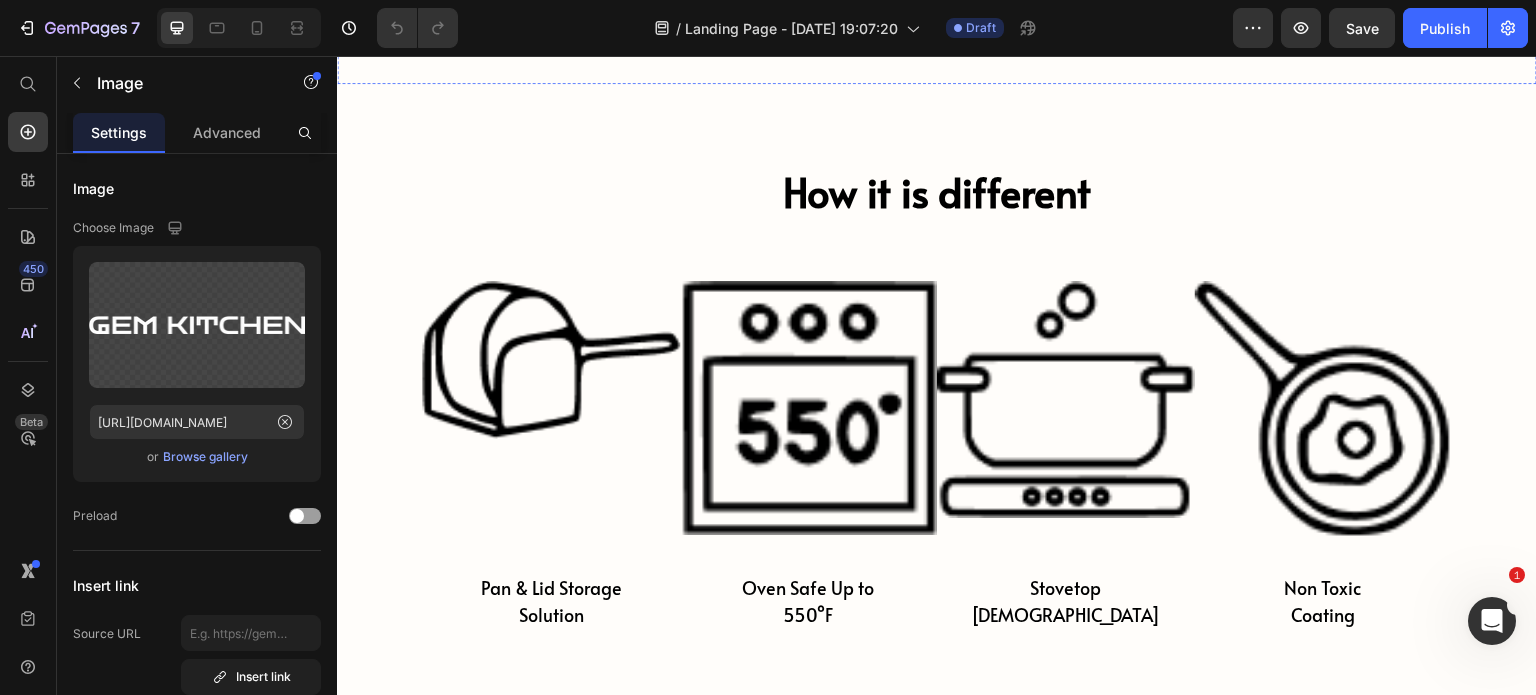 scroll, scrollTop: 3756, scrollLeft: 0, axis: vertical 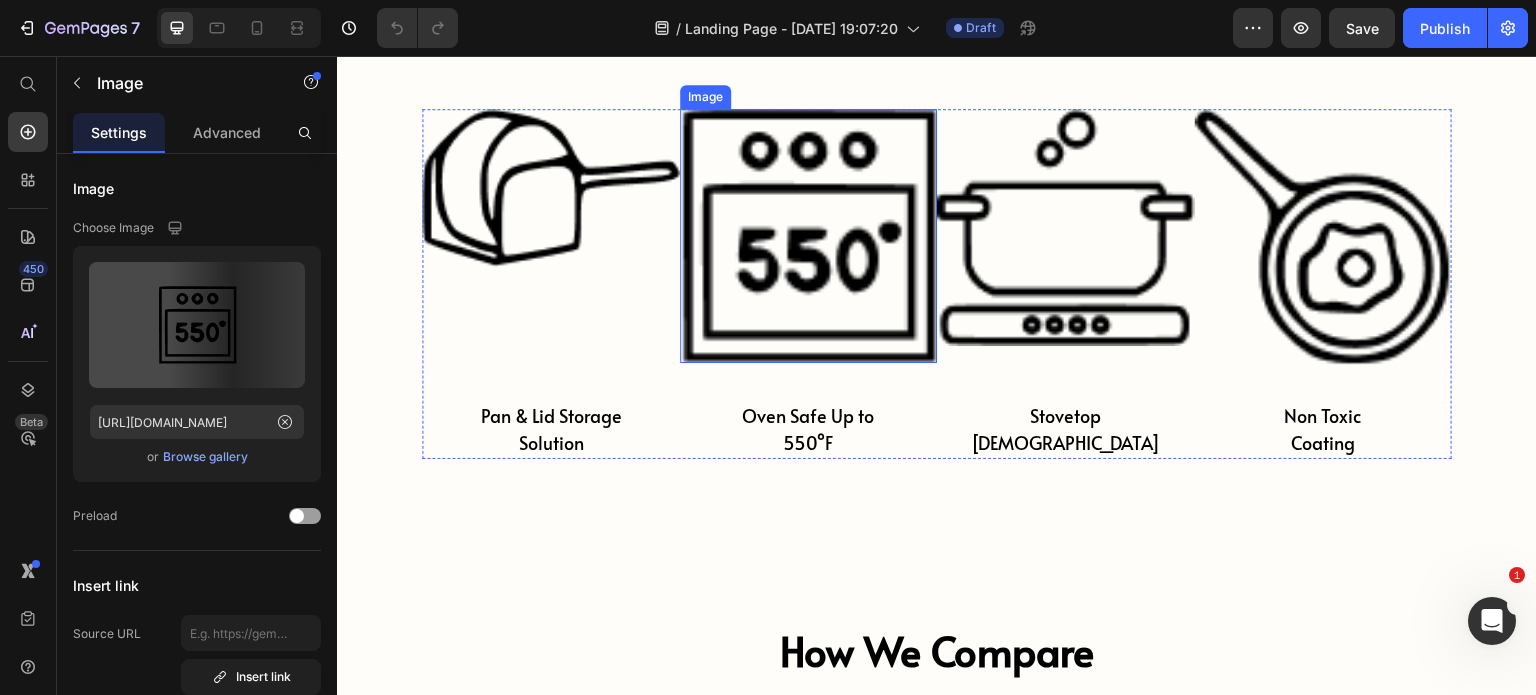 click at bounding box center (809, 236) 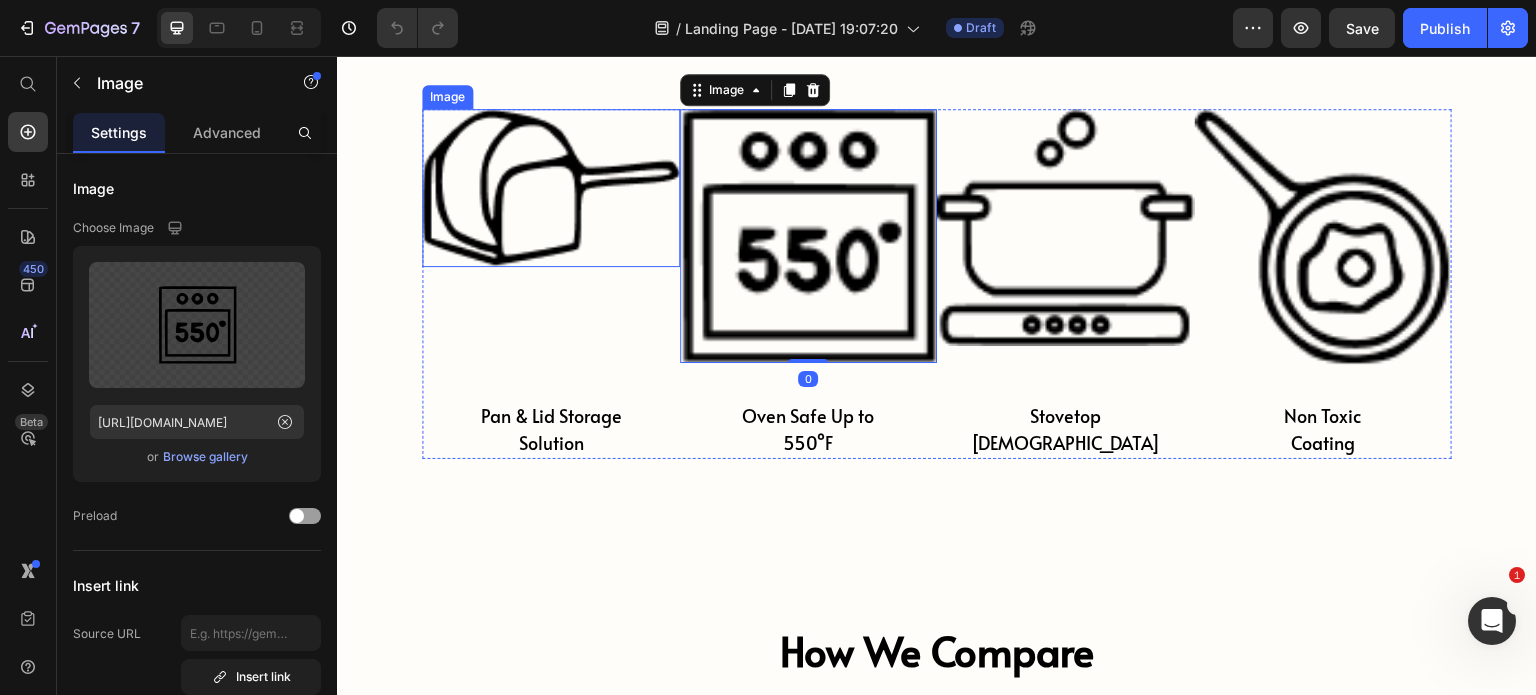 click at bounding box center [551, 188] 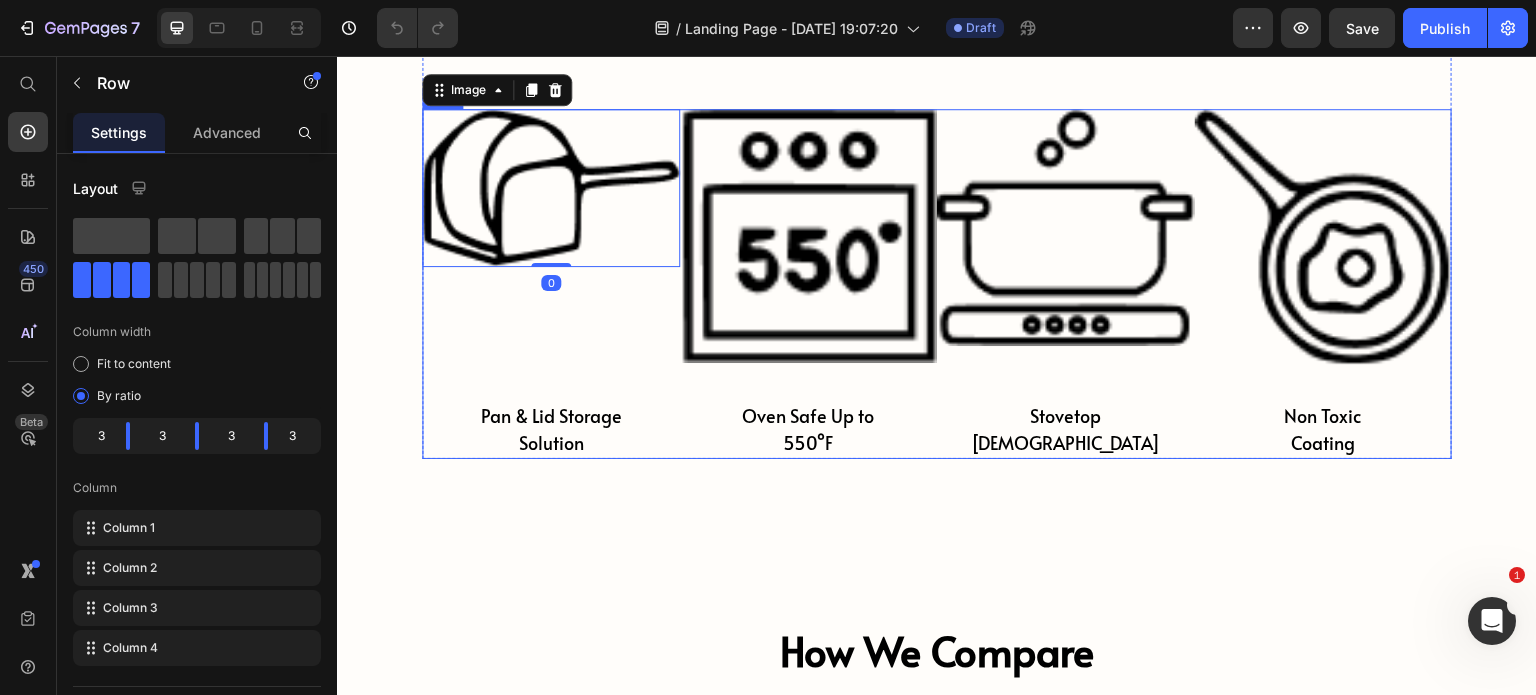 click on "Image   0 Pan & Lid Storage Solution Text Block" at bounding box center (551, 284) 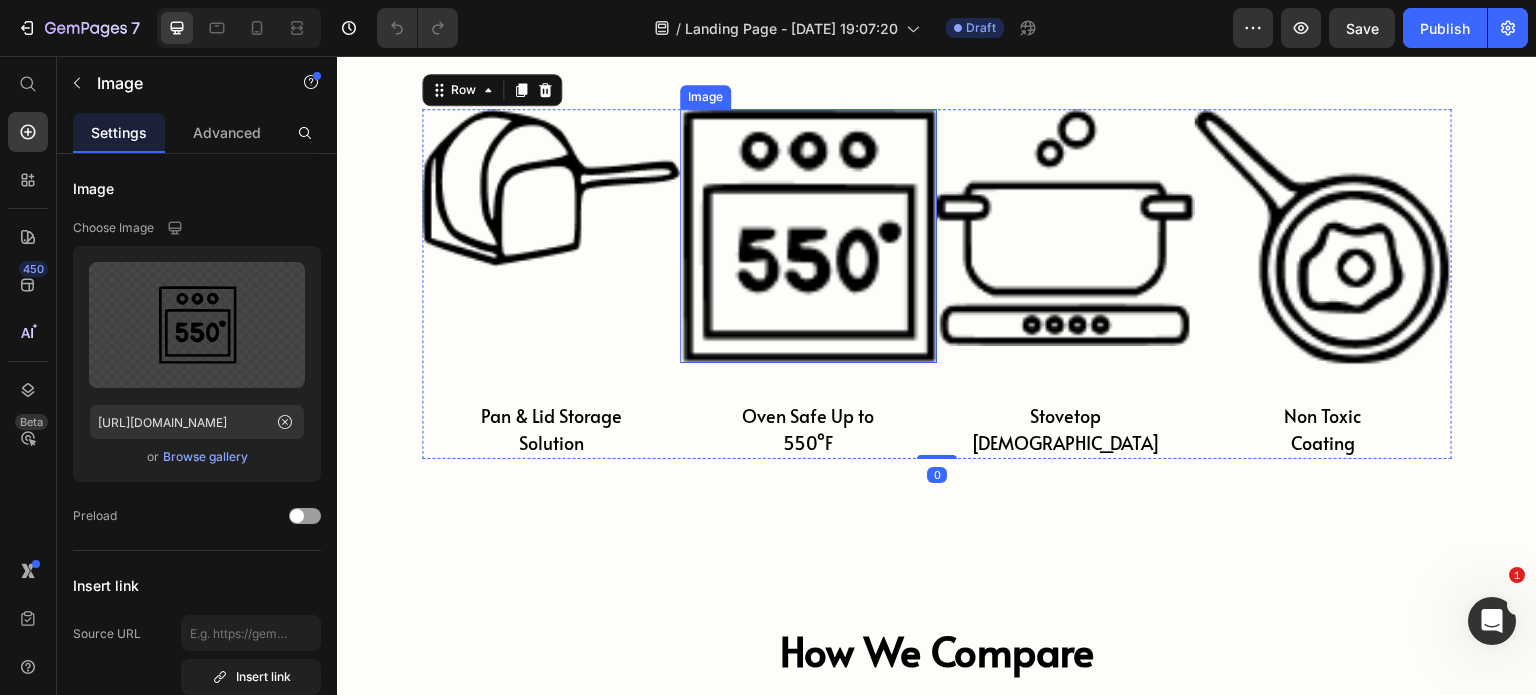 click at bounding box center [809, 236] 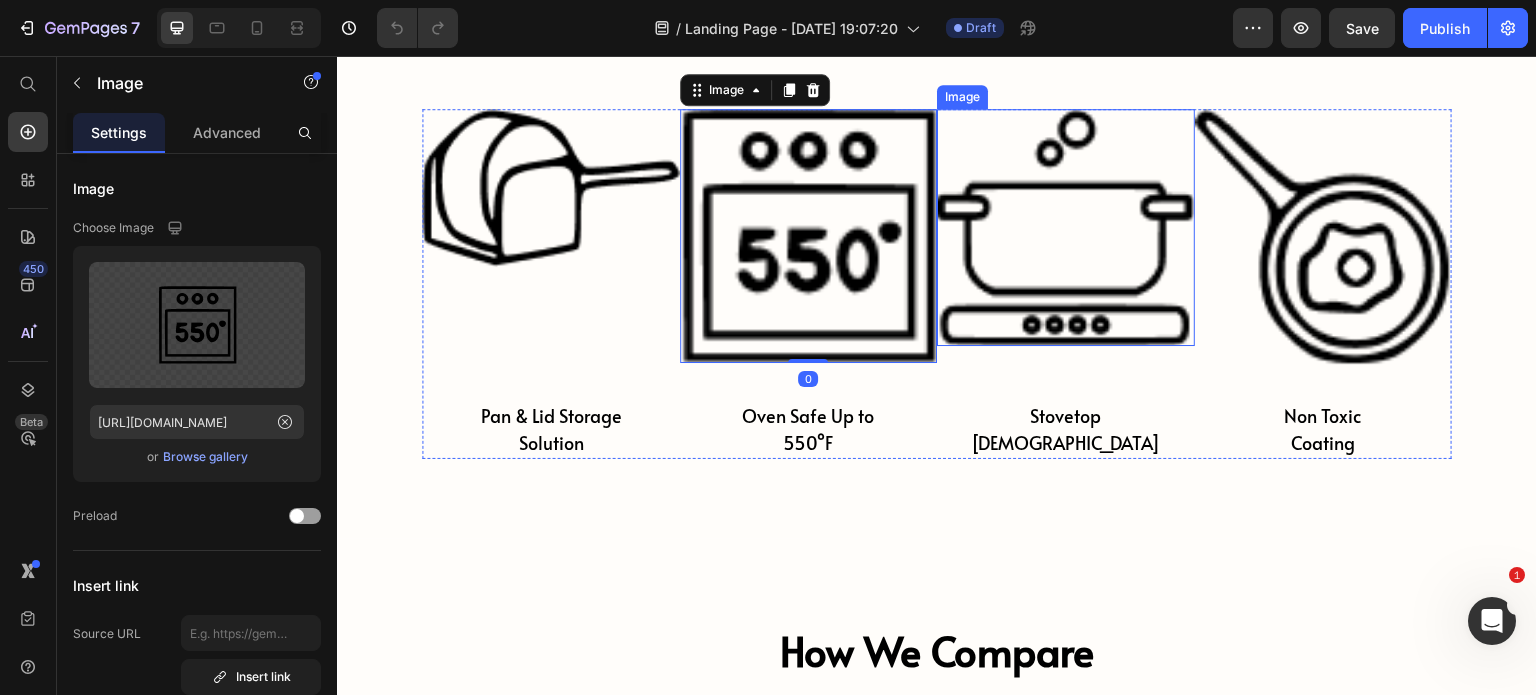 click at bounding box center [1066, 227] 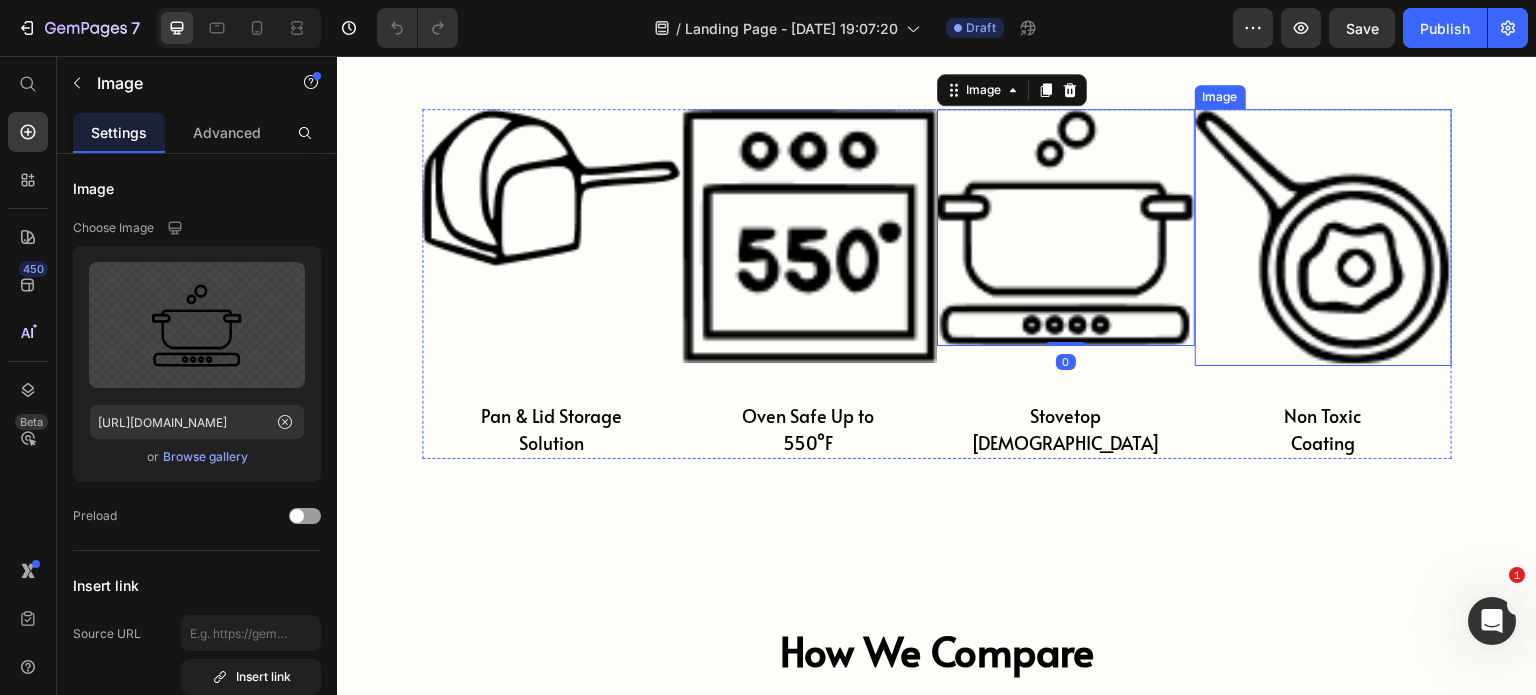 click at bounding box center [1324, 238] 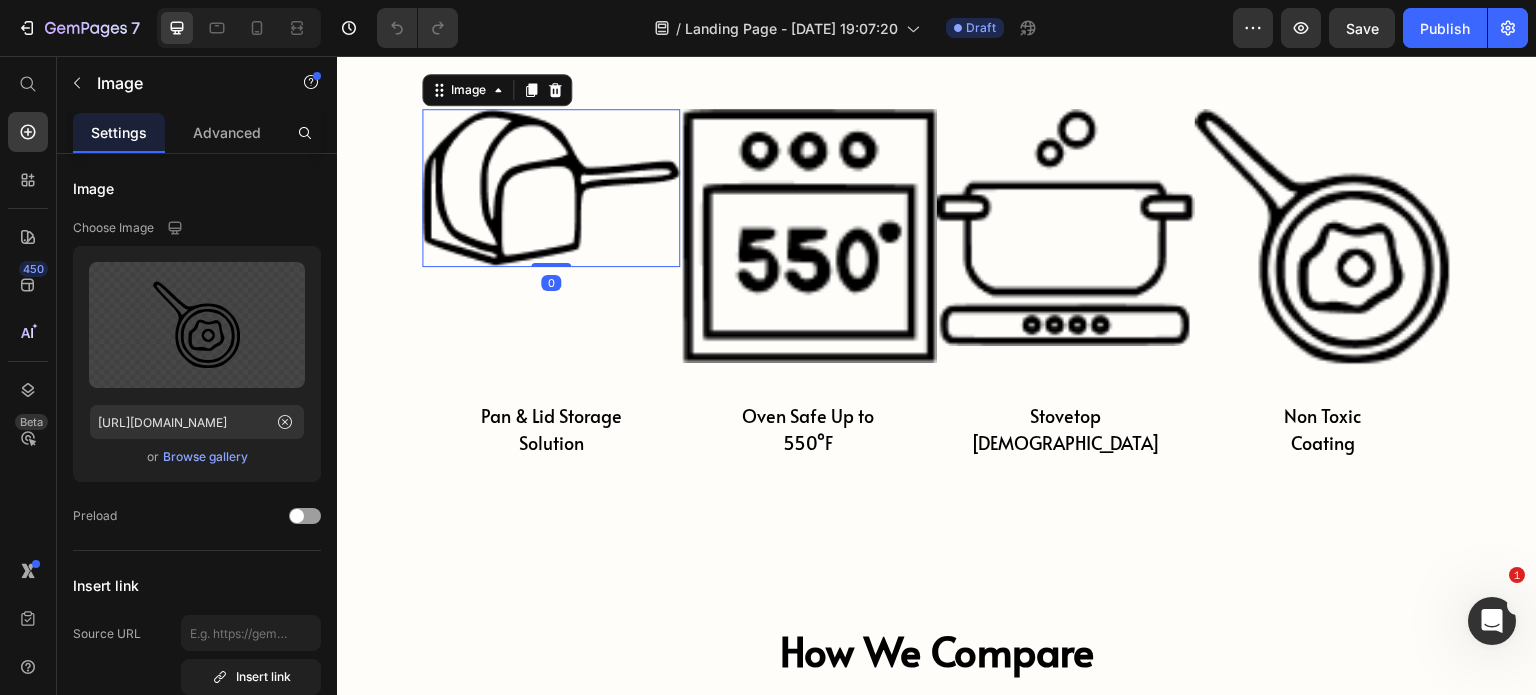 click at bounding box center [551, 188] 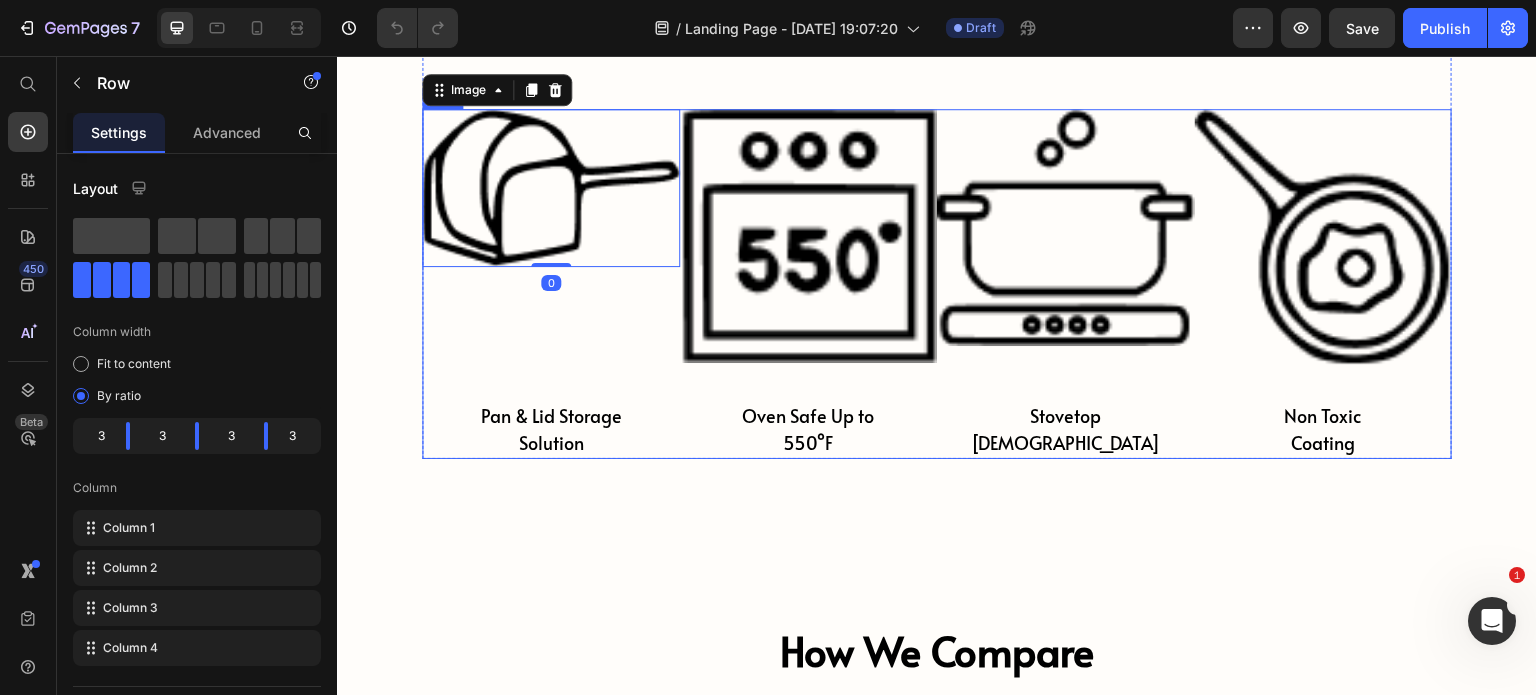 click on "Image   0 Pan & Lid Storage Solution Text Block" at bounding box center (551, 284) 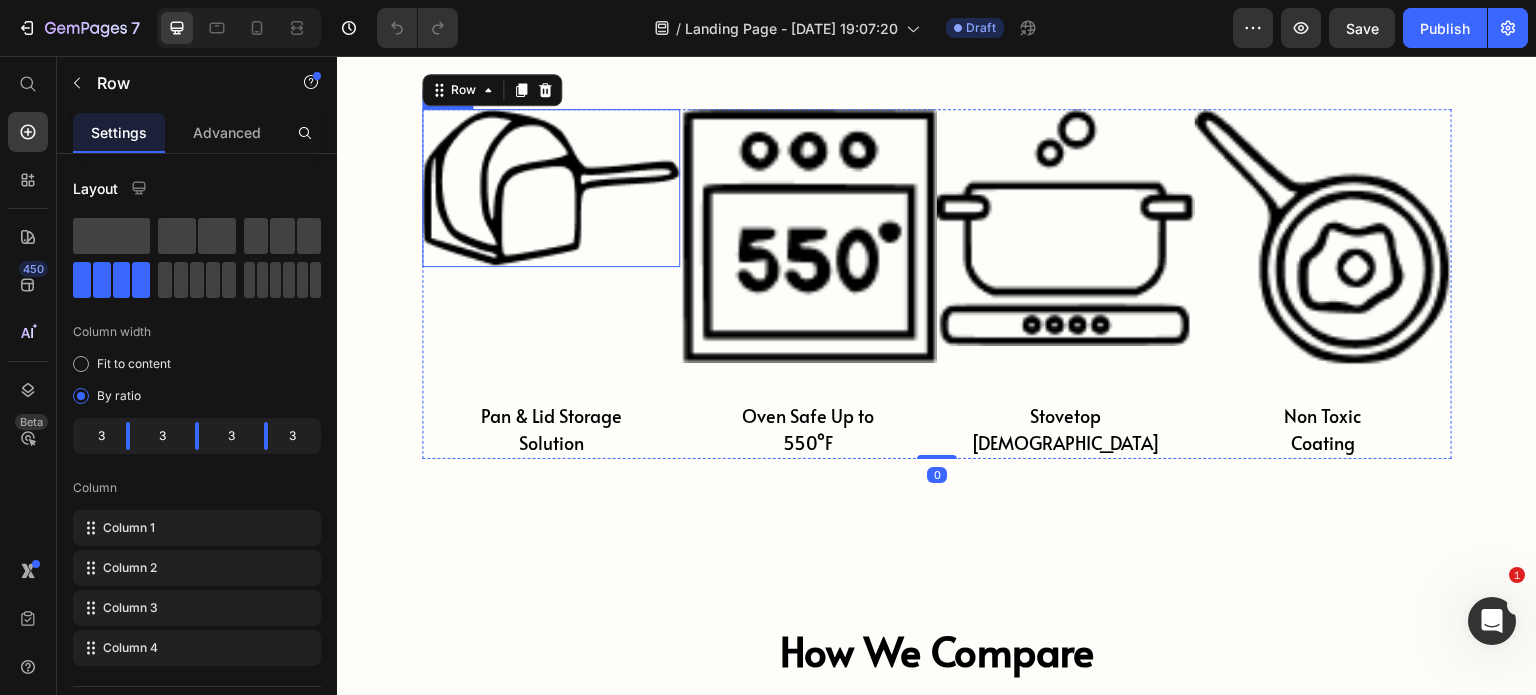 click at bounding box center (551, 188) 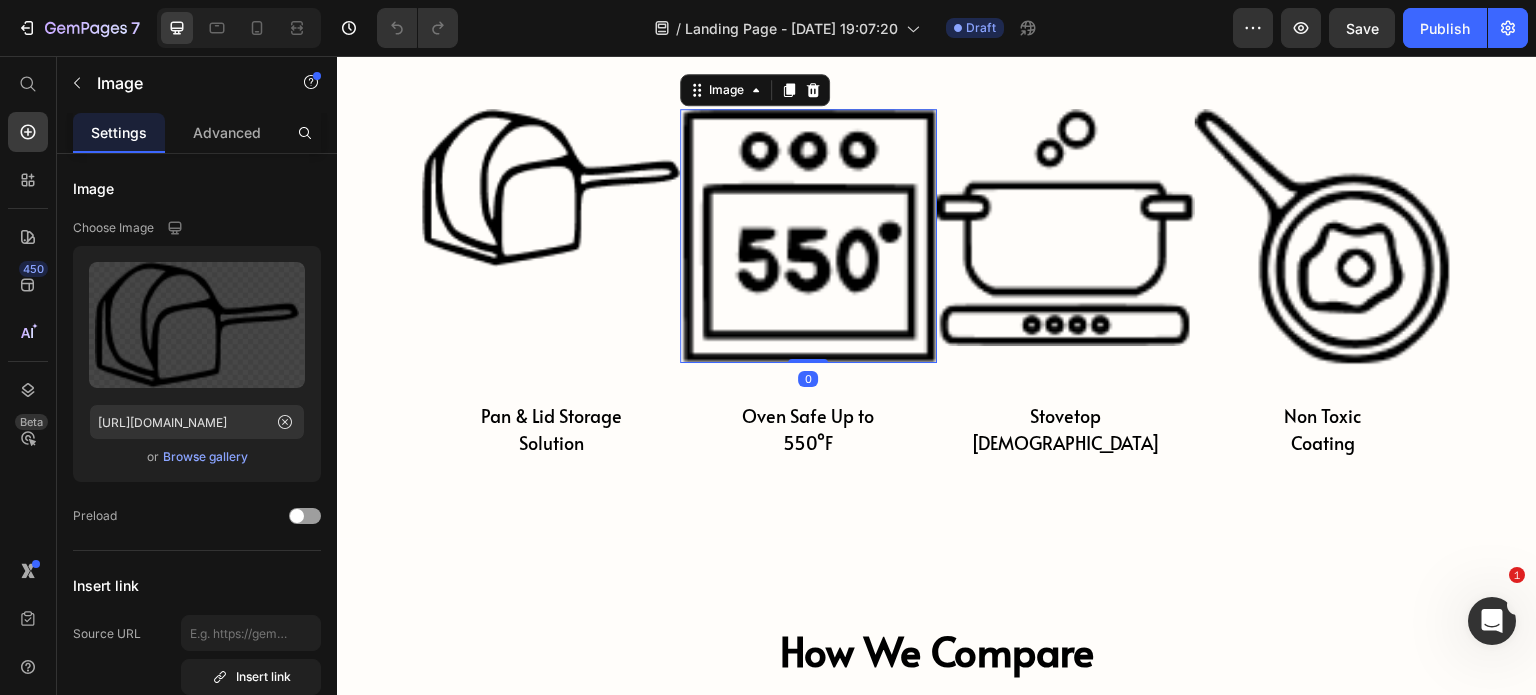 click at bounding box center (809, 236) 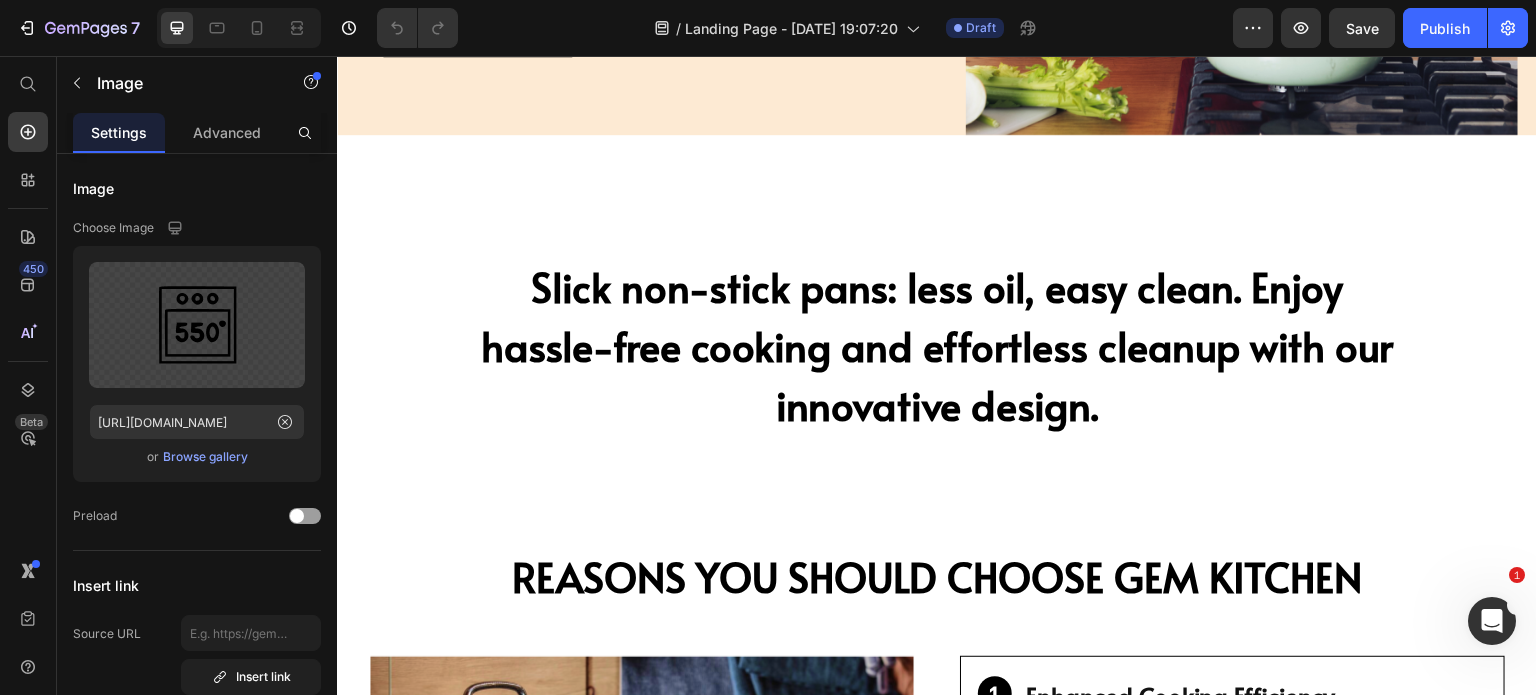 scroll, scrollTop: 0, scrollLeft: 0, axis: both 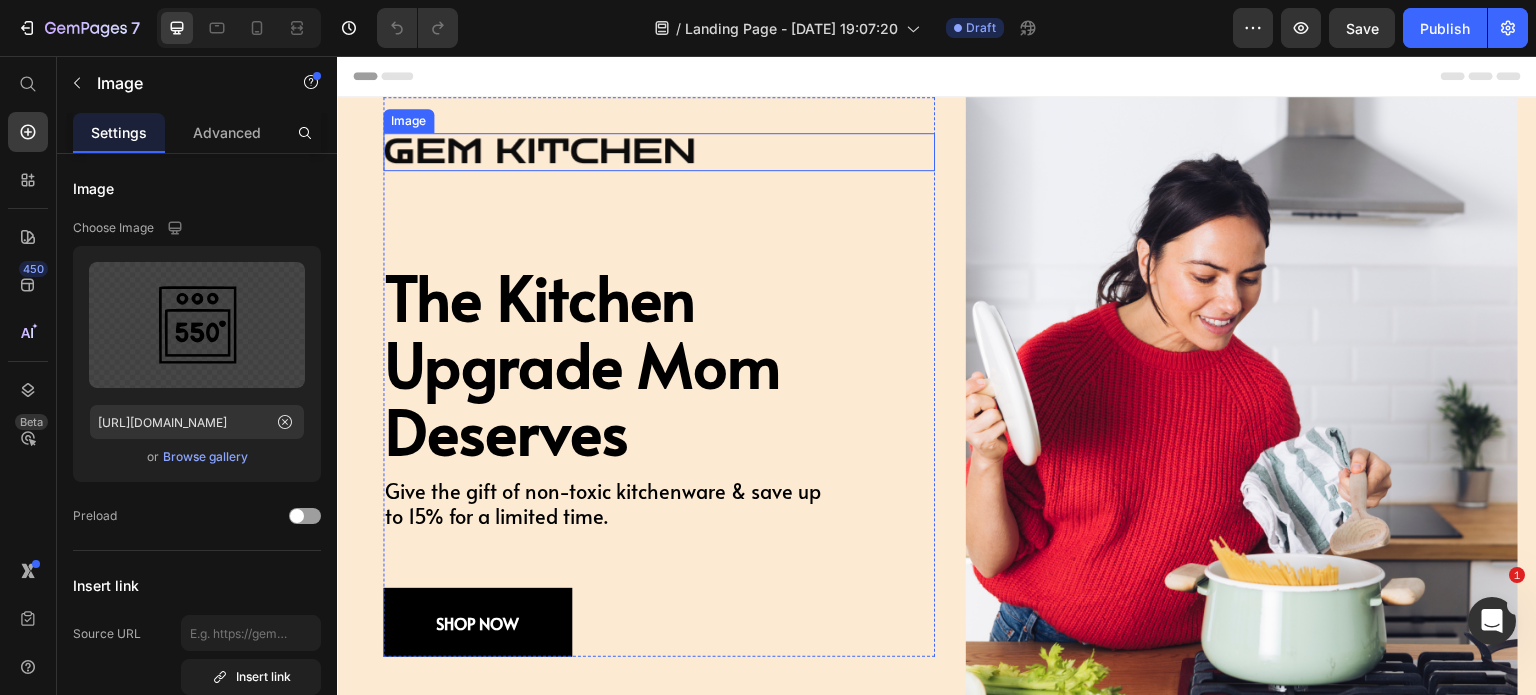 click at bounding box center (659, 152) 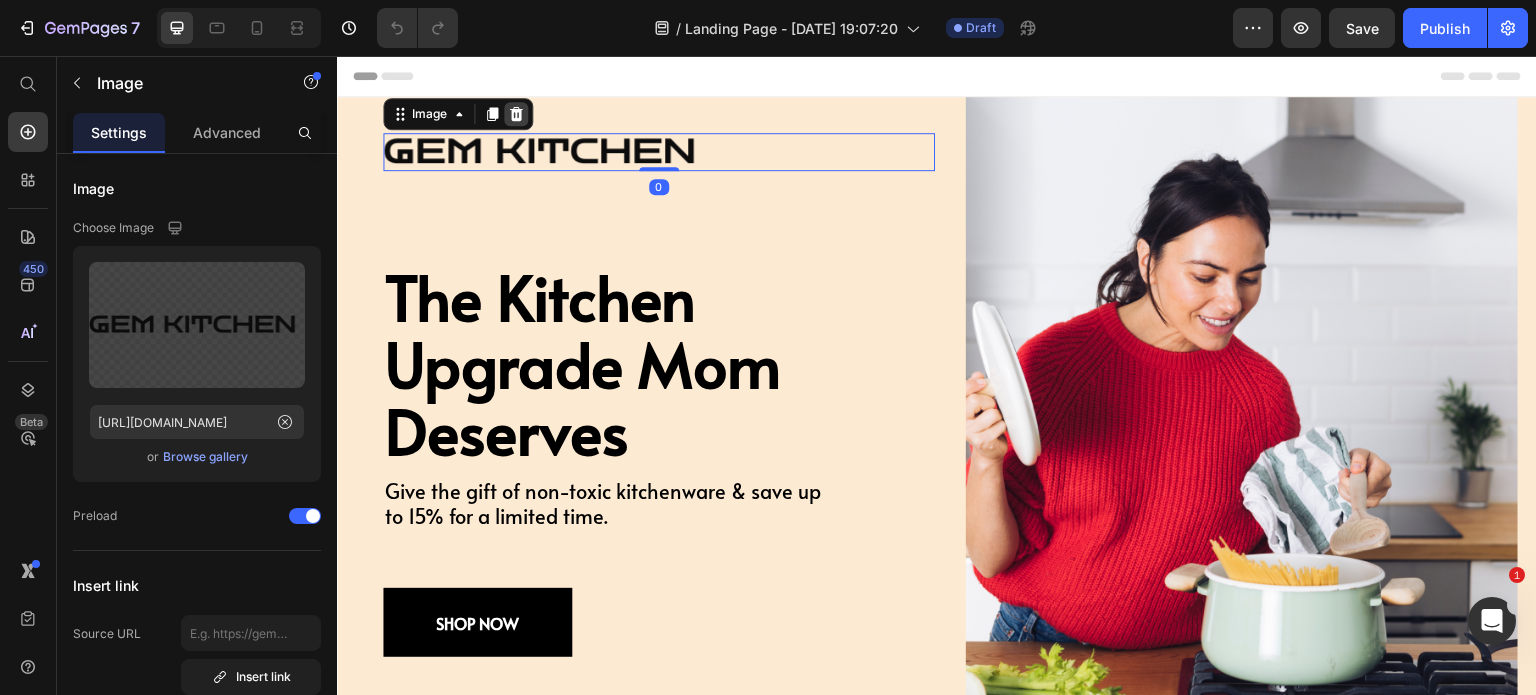 click 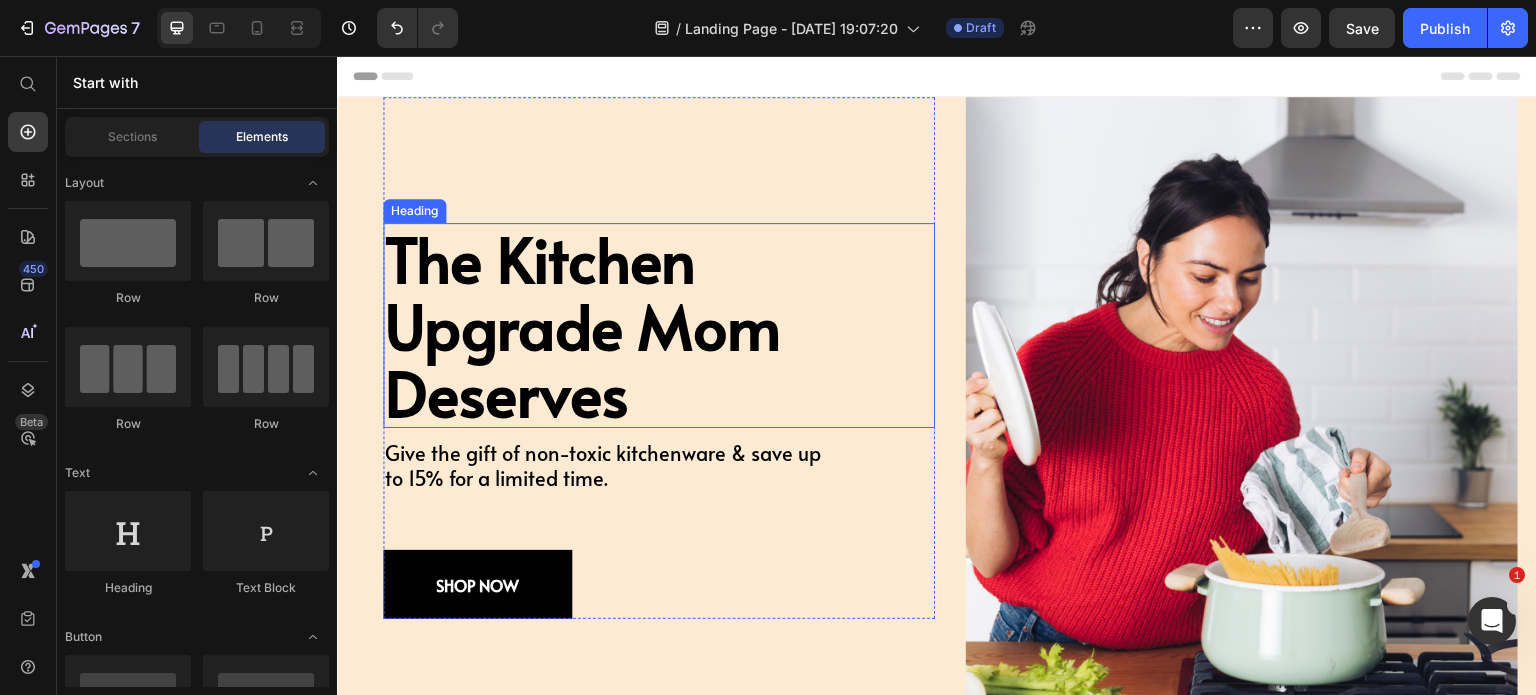 click on "The Kitchen Upgrade Mom Deserves" at bounding box center [659, 325] 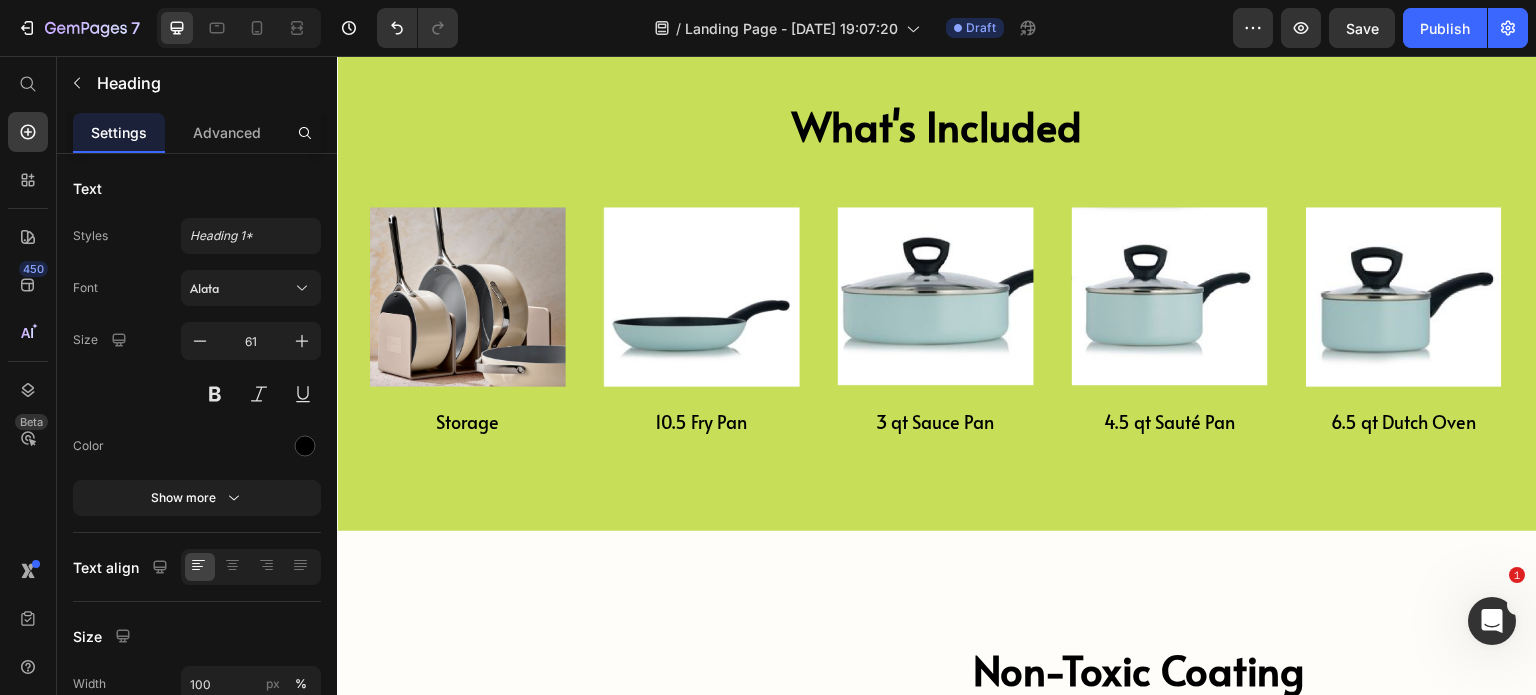 scroll, scrollTop: 2400, scrollLeft: 0, axis: vertical 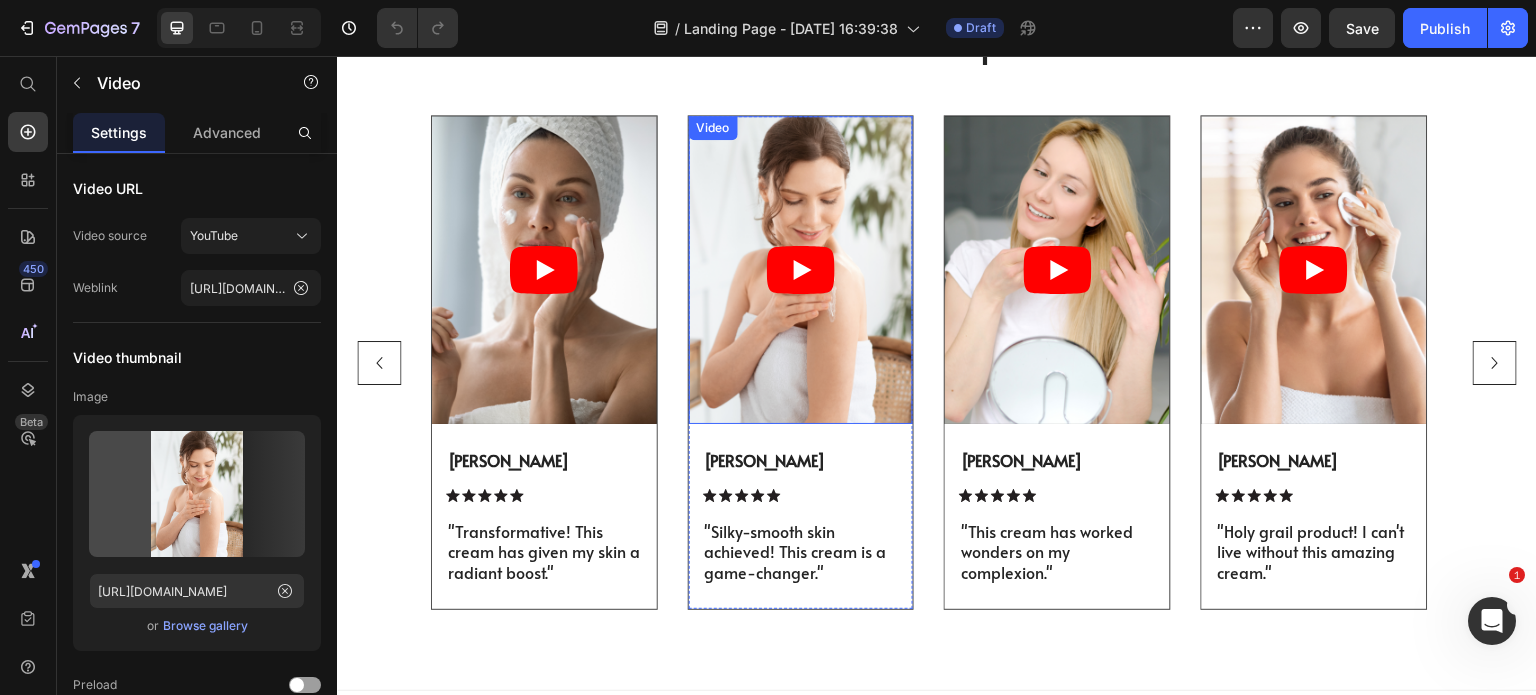 click 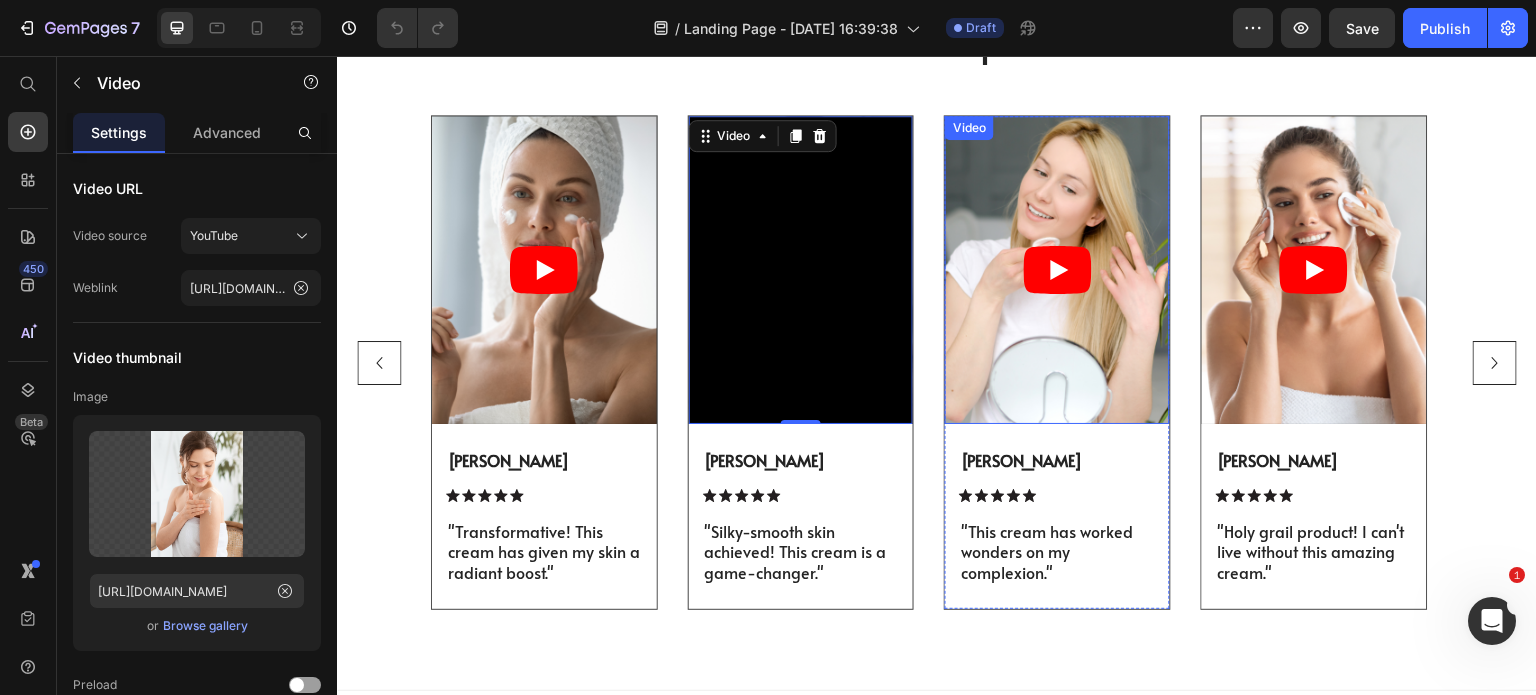 scroll, scrollTop: 0, scrollLeft: 0, axis: both 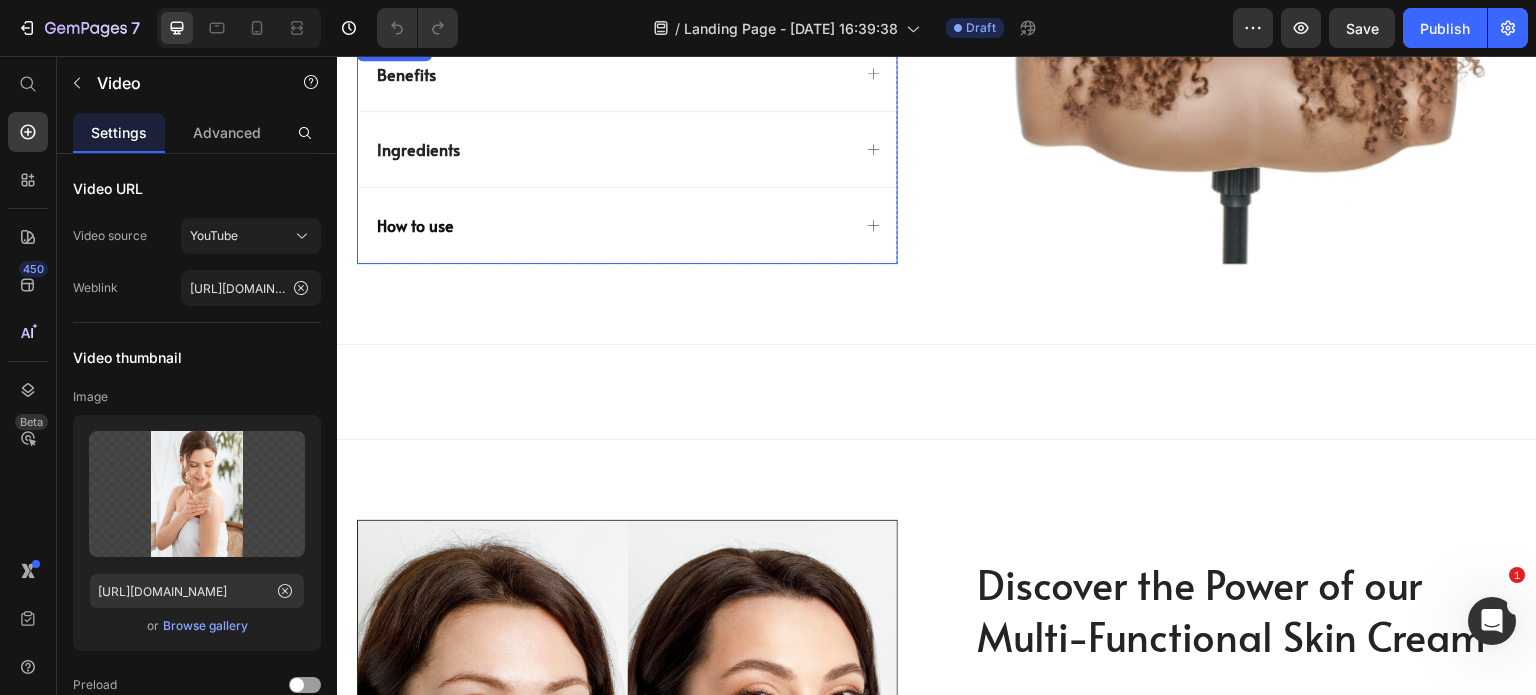 click on "How to use" at bounding box center [627, 225] 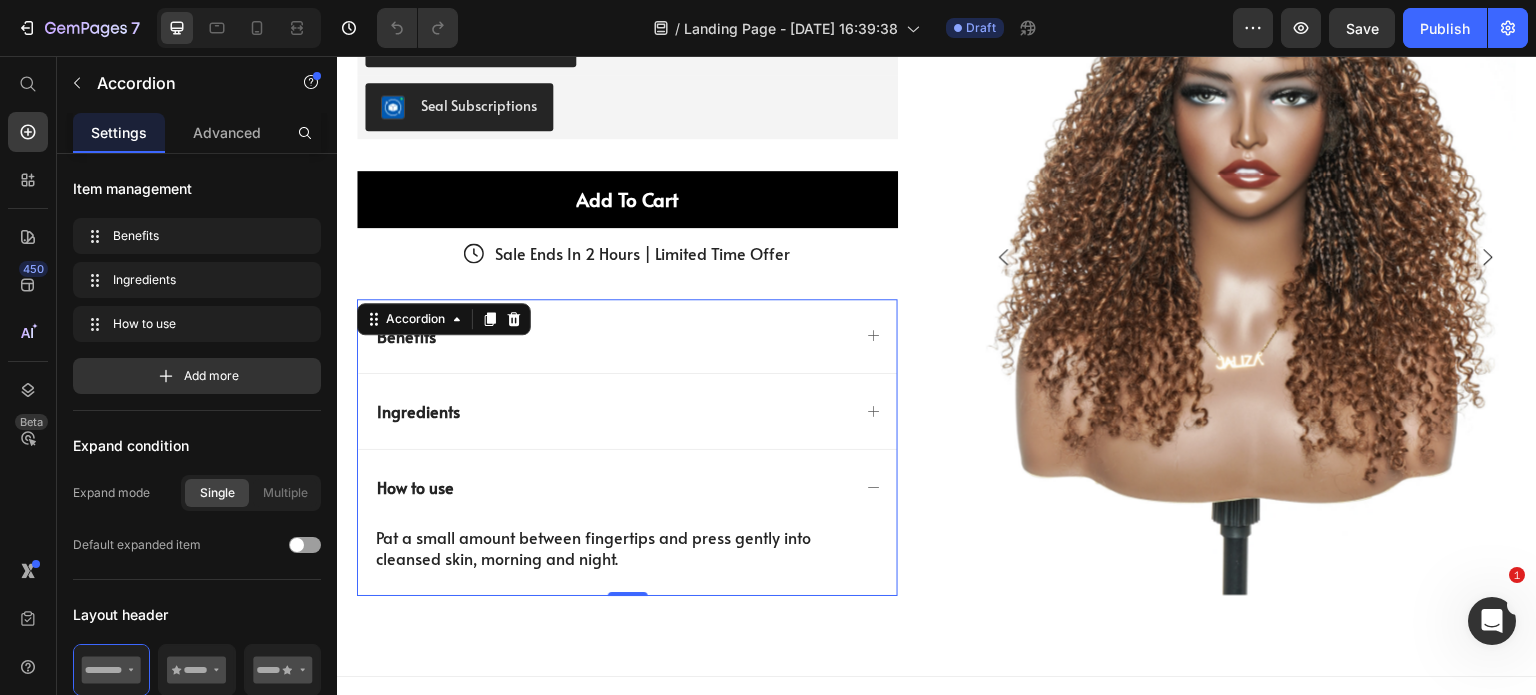 scroll, scrollTop: 600, scrollLeft: 0, axis: vertical 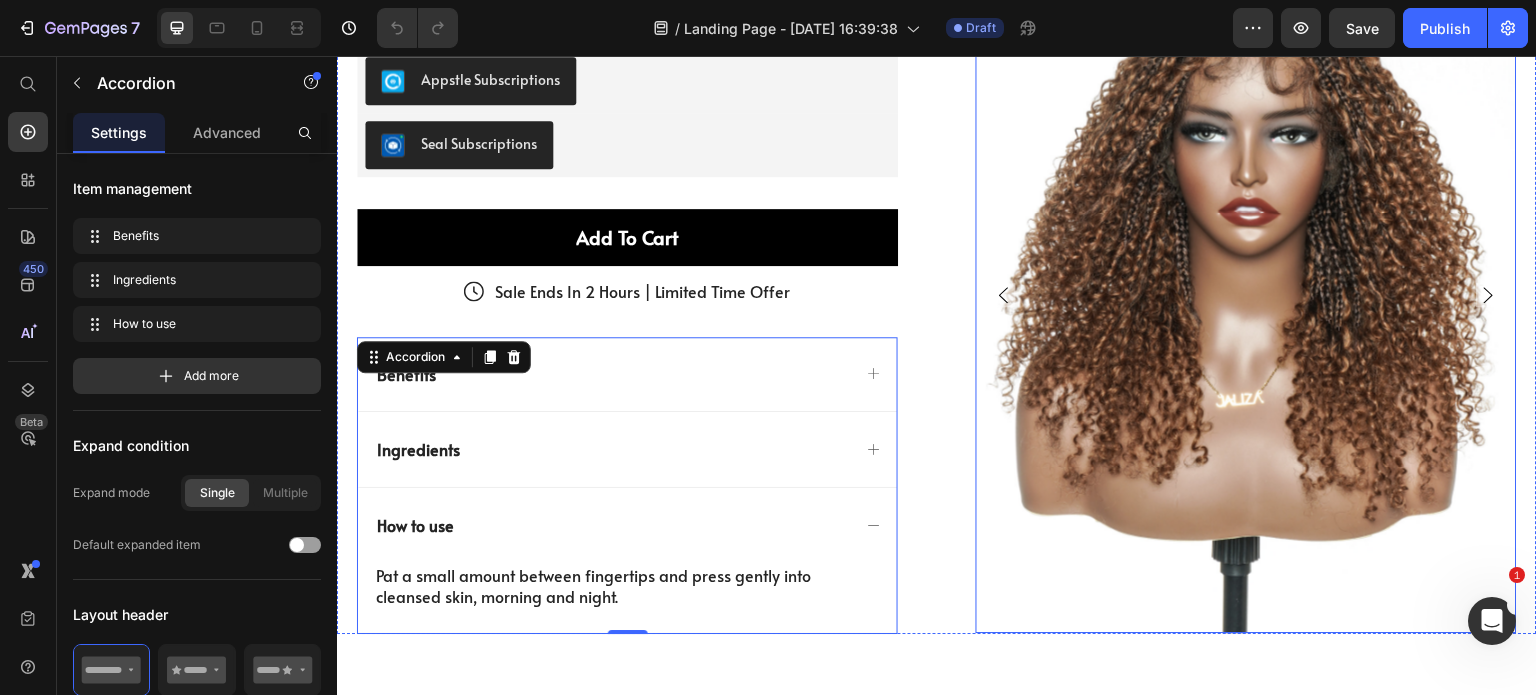 click at bounding box center (1246, 295) 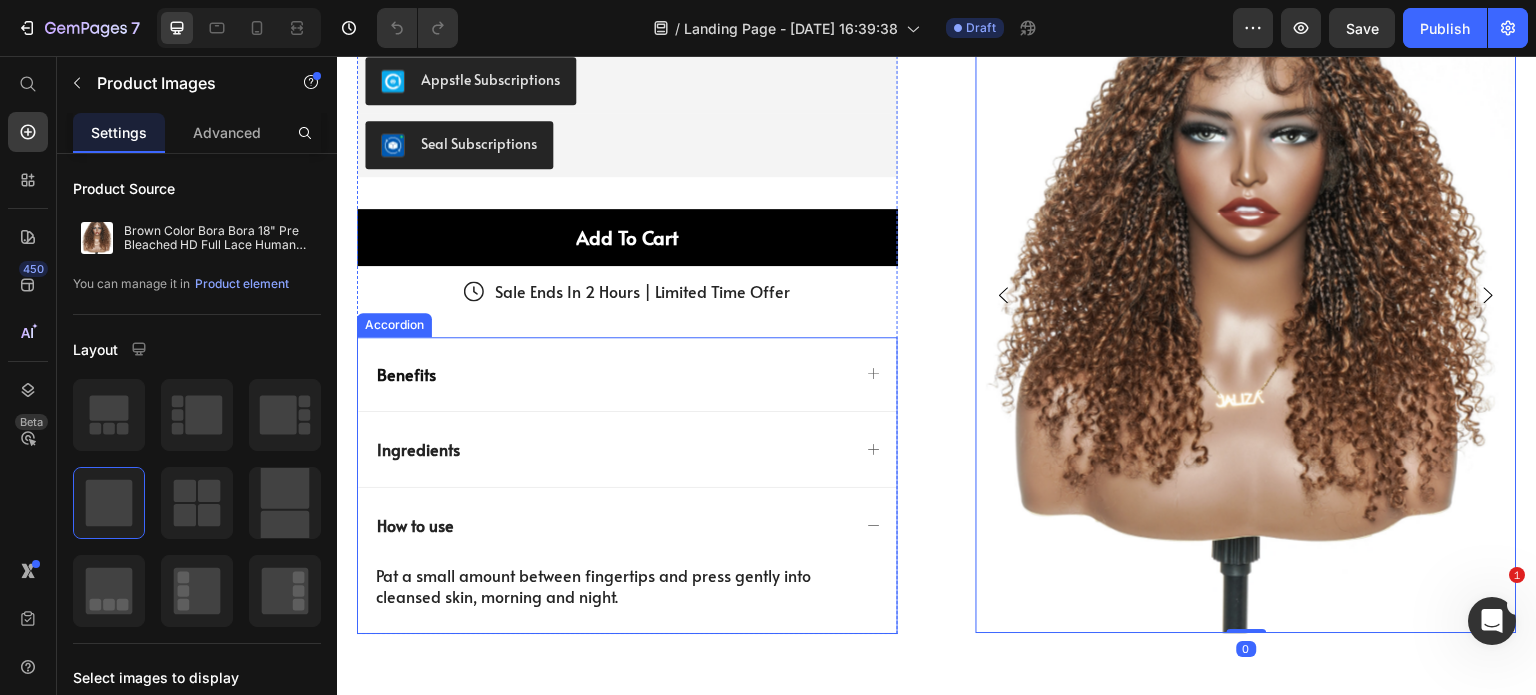 click on "Benefits" at bounding box center (612, 374) 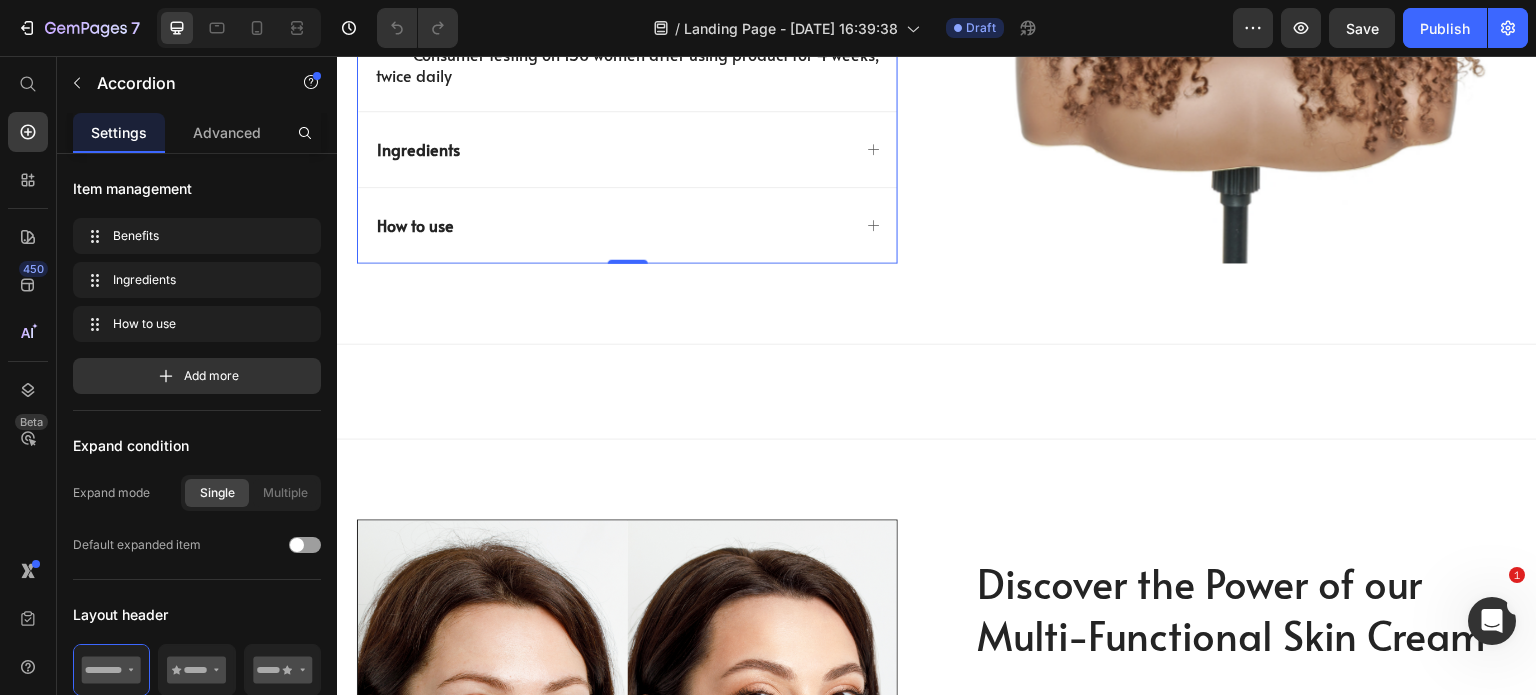 scroll, scrollTop: 1300, scrollLeft: 0, axis: vertical 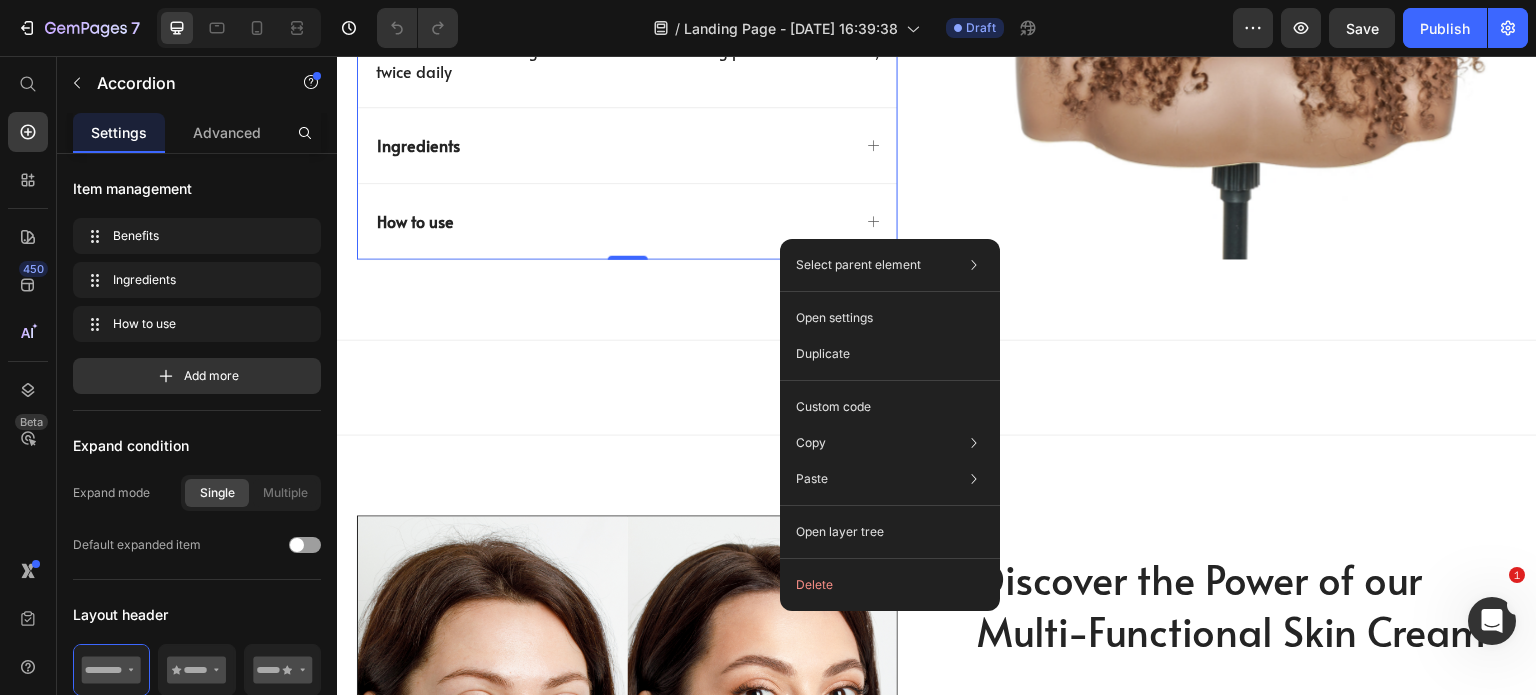 click on "Select parent element Section Product Row 1 col Accordion Open settings Duplicate Custom code Copy Copy element  Ctrl + C Copy style  Copy class  .g4XsWmgFBz Paste Paste element  Ctrl + V Paste style  Ctrl + Shift + V Open layer tree  Delete" at bounding box center (890, 425) 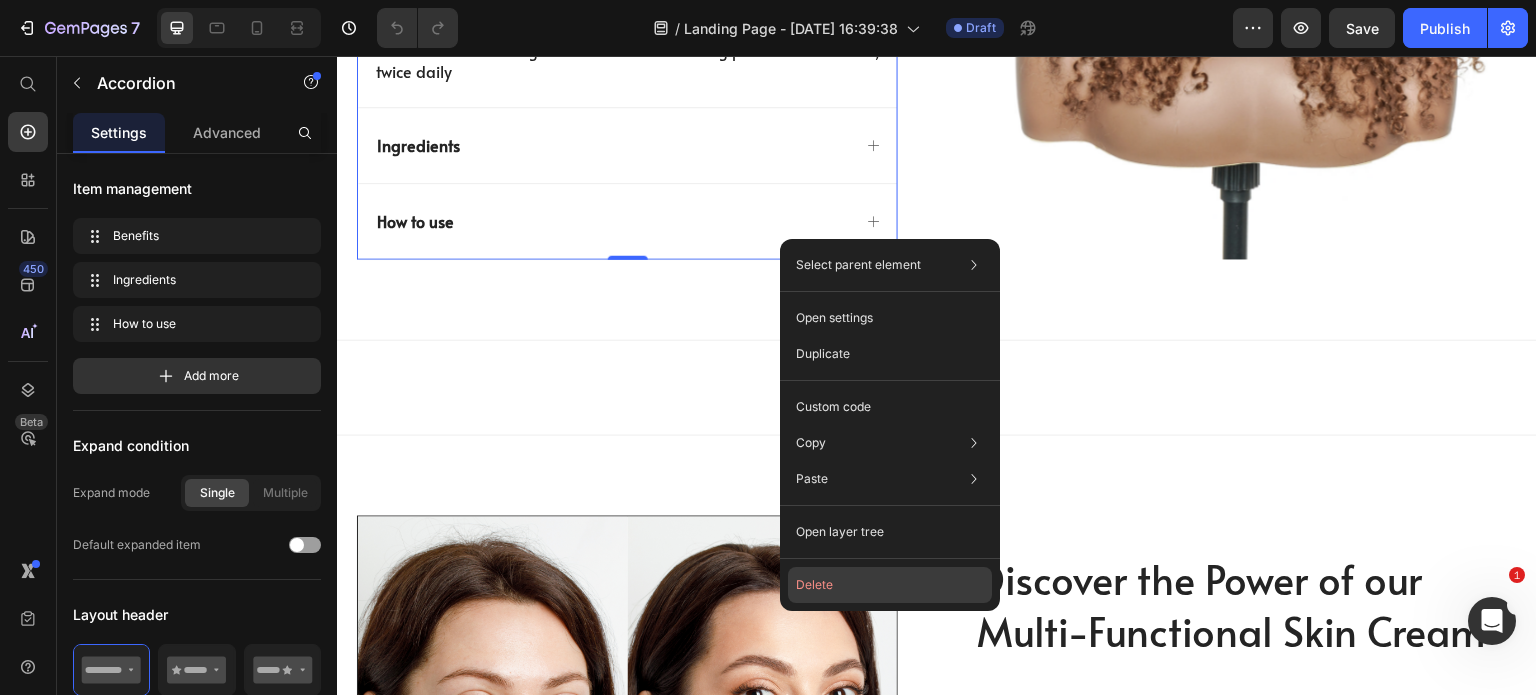 click on "Delete" 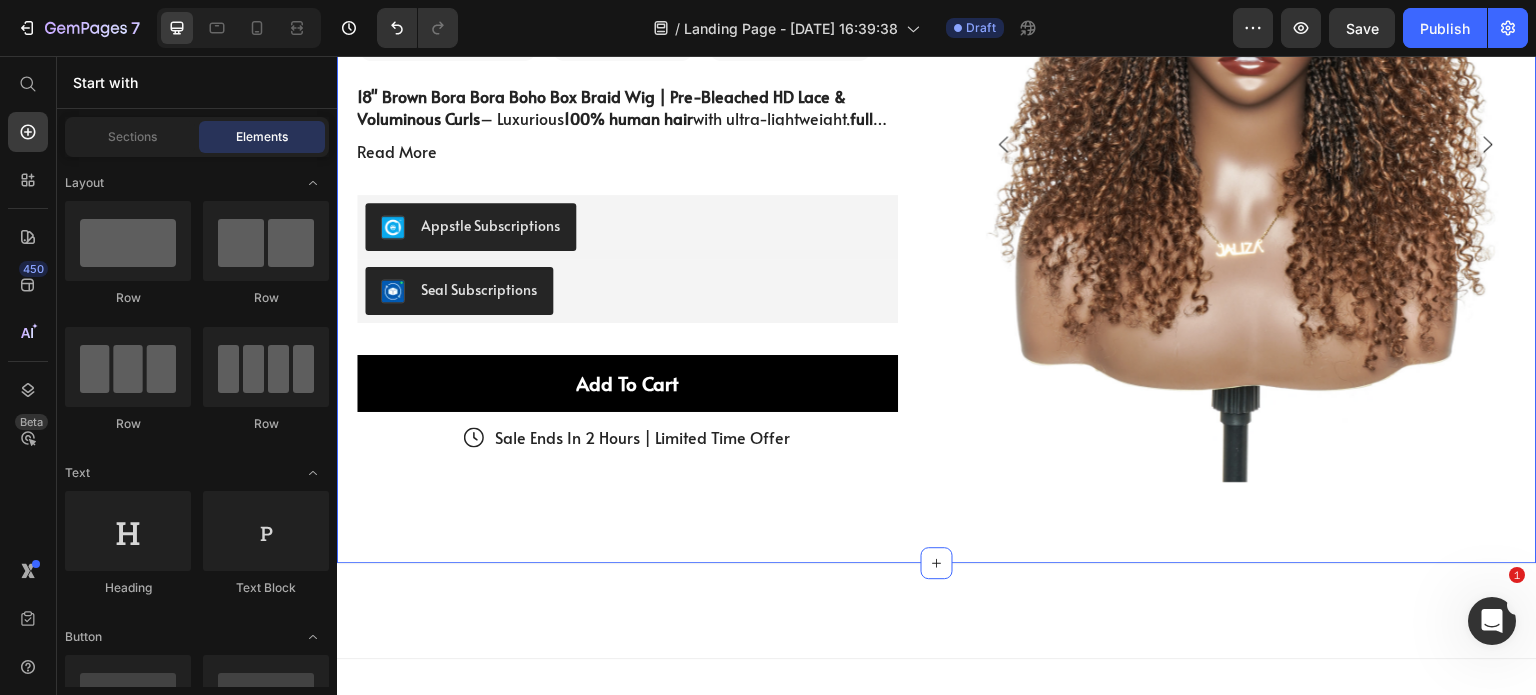 scroll, scrollTop: 400, scrollLeft: 0, axis: vertical 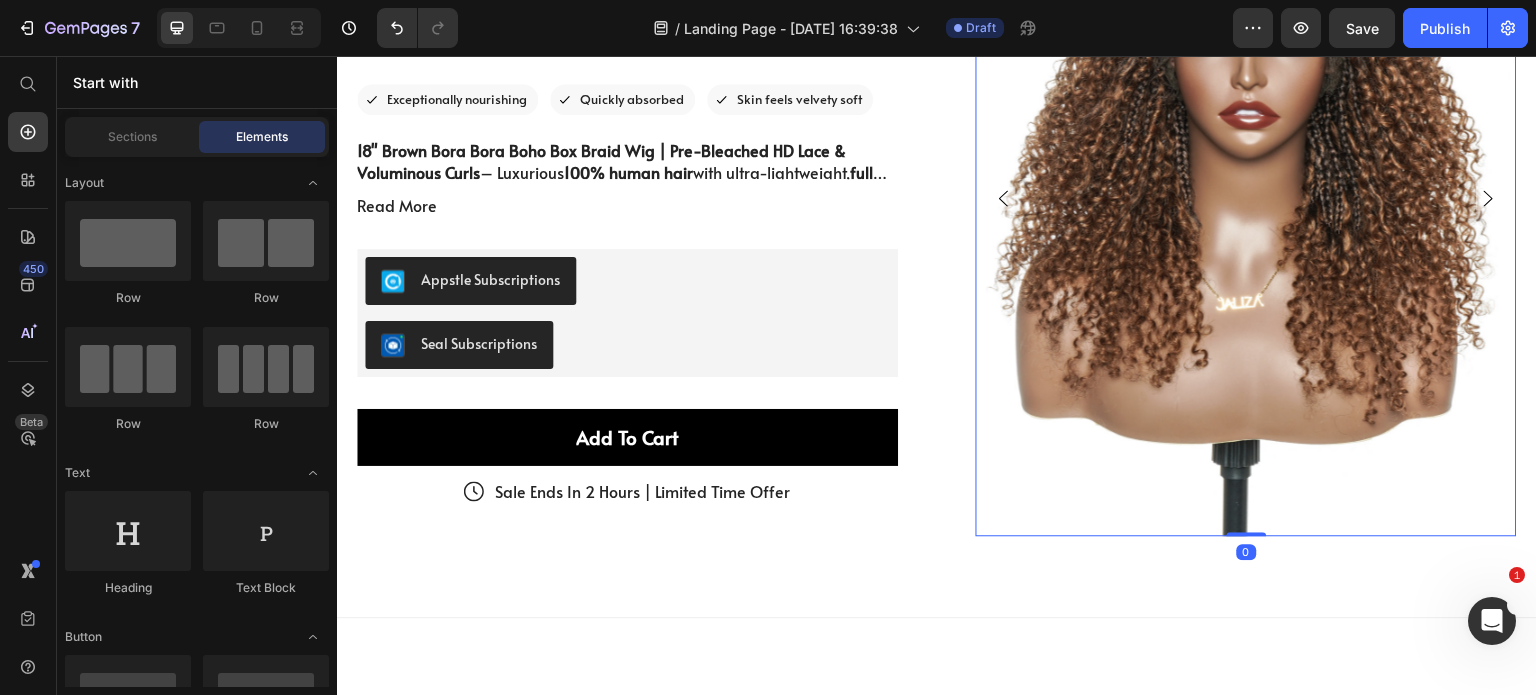 click at bounding box center [1246, 198] 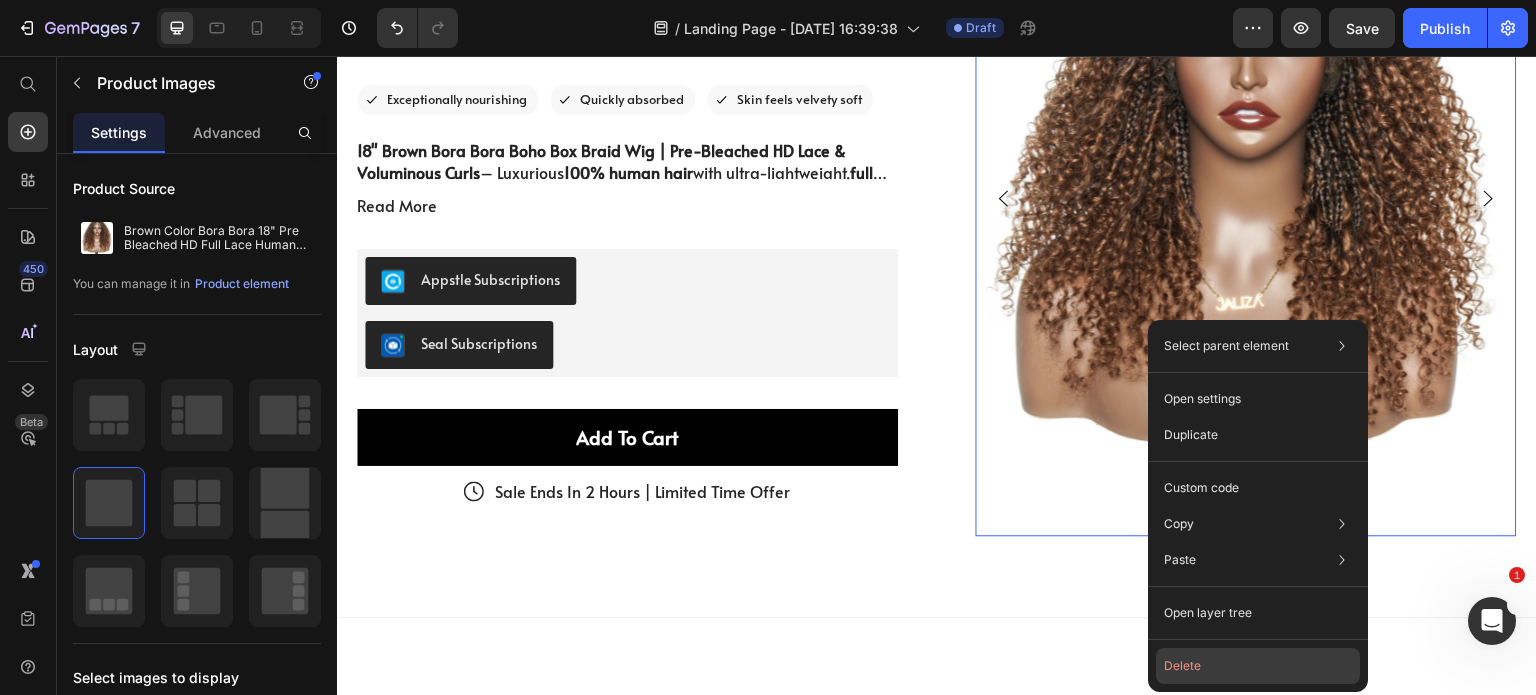 click on "Delete" 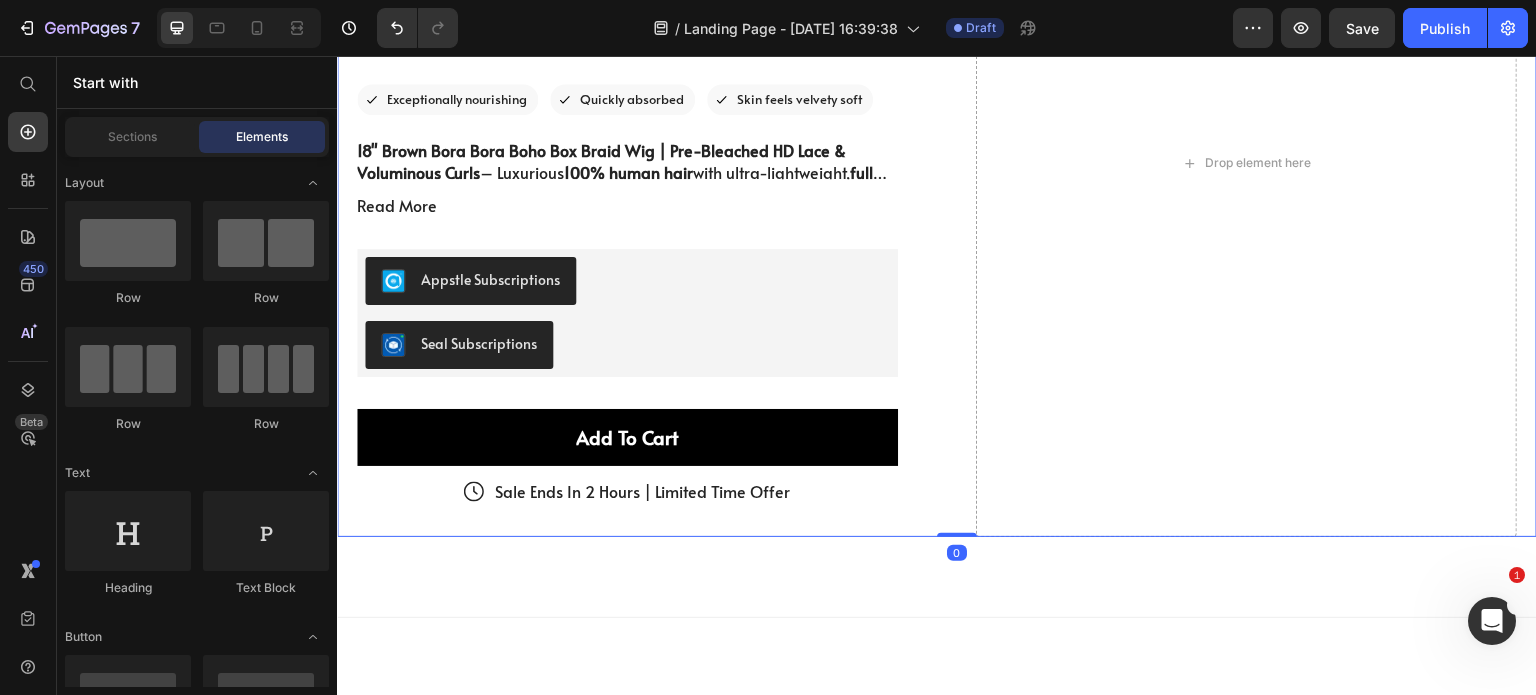 click on "Drop element here 4.8/5 Text Block Icon Icon Icon Icon Icon Icon List (1349 Reviews) Text Block Row Brown Color Bora Bora 18" Pre Bleached HD Full Lace Human Hair Curly Boho Box Braided Wig Product Title The 2023 Rated Innovation in Cosmetics Text Block
Icon Exceptionally nourishing Text Block Row
Icon Quickly absorbed Text Block Row Row
Icon Skin feels velvety soft Text Block Row Row 18" Brown Bora Bora Boho Box Braid Wig | Pre-Bleached HD Lace & Voluminous Curls  – Luxurious  100% human hair  with ultra-lightweight,  full dense  curls for a  natural-looking  bohemian vibe. Features  brown lace base  for undetectable edges &  pre-bleached knots  for seamless blending.  Free Shipping  at JALIZA! Read More Product Description Appstle Subscriptions Appstle Subscriptions Seal Subscriptions Seal Subscriptions Add To Cart Add to Cart
Sale Ends In 2 Hours | Limited Time Offer Item List Row Product   0" at bounding box center [937, 163] 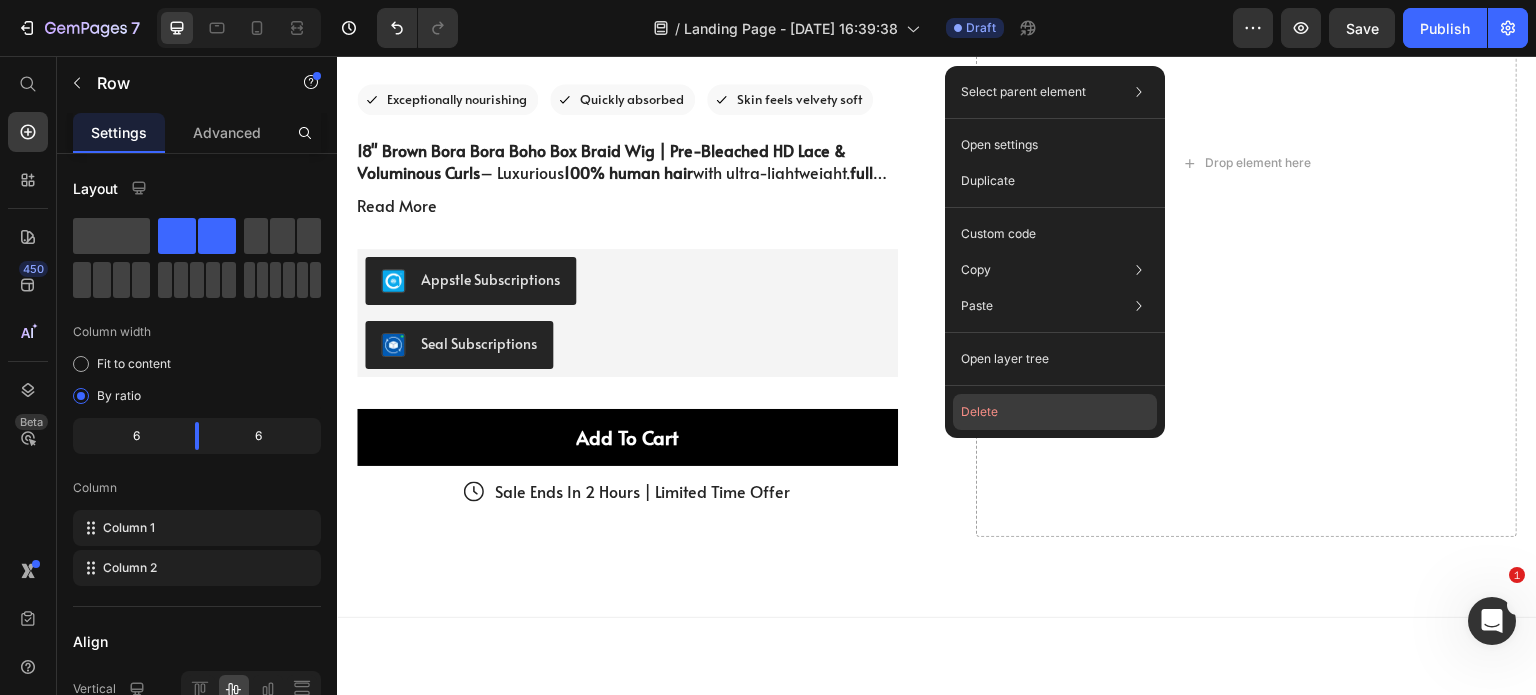 click on "Delete" 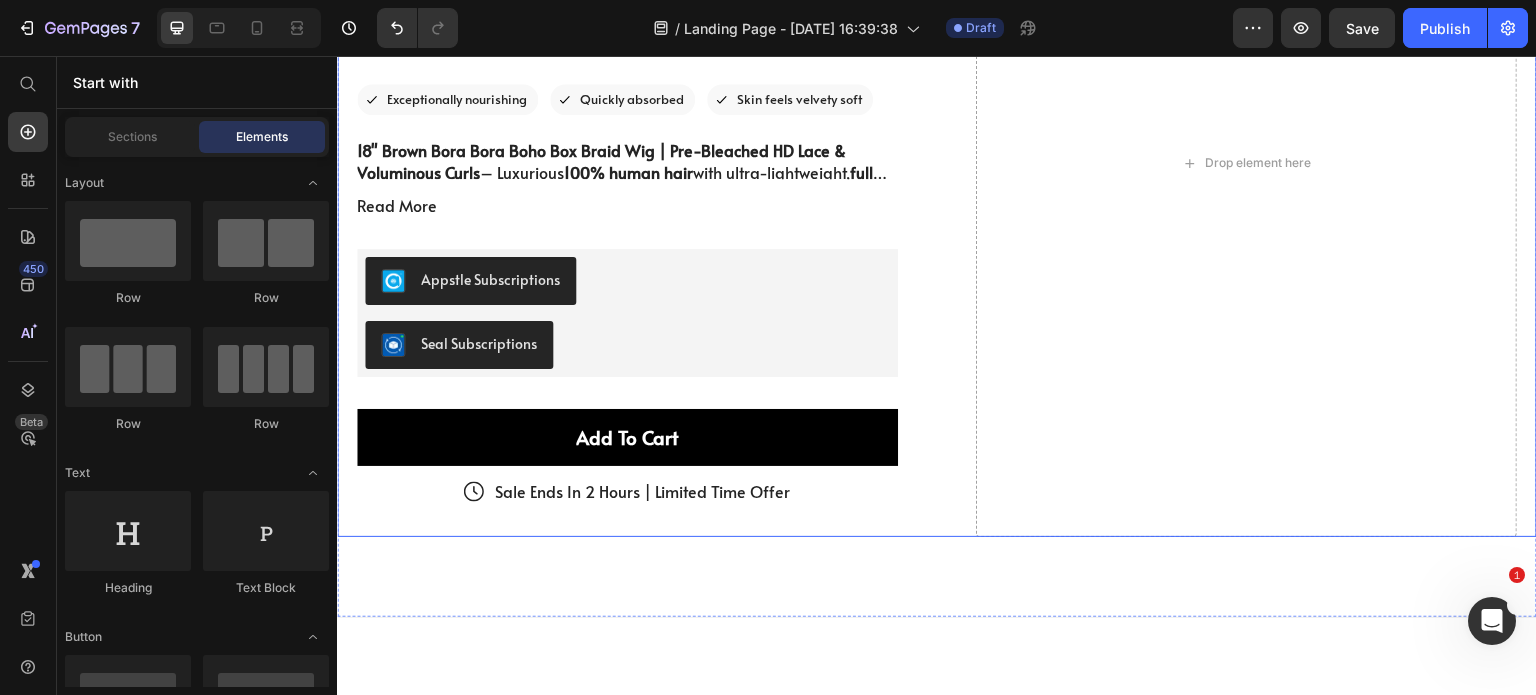 click on "Drop element here 4.8/5 Text Block Icon Icon Icon Icon Icon Icon List (1349 Reviews) Text Block Row Brown Color Bora Bora 18" Pre Bleached HD Full Lace Human Hair Curly Boho Box Braided Wig Product Title The 2023 Rated Innovation in Cosmetics Text Block
Icon Exceptionally nourishing Text Block Row
Icon Quickly absorbed Text Block Row Row
Icon Skin feels velvety soft Text Block Row Row 18" Brown Bora Bora Boho Box Braid Wig | Pre-Bleached HD Lace & Voluminous Curls  – Luxurious  100% human hair  with ultra-lightweight,  full dense  curls for a  natural-looking  bohemian vibe. Features  brown lace base  for undetectable edges &  pre-bleached knots  for seamless blending.  Free Shipping  at JALIZA! Read More Product Description Appstle Subscriptions Appstle Subscriptions Seal Subscriptions Seal Subscriptions Add To Cart Add to Cart
Sale Ends In 2 Hours | Limited Time Offer Item List Row Product" at bounding box center [937, 163] 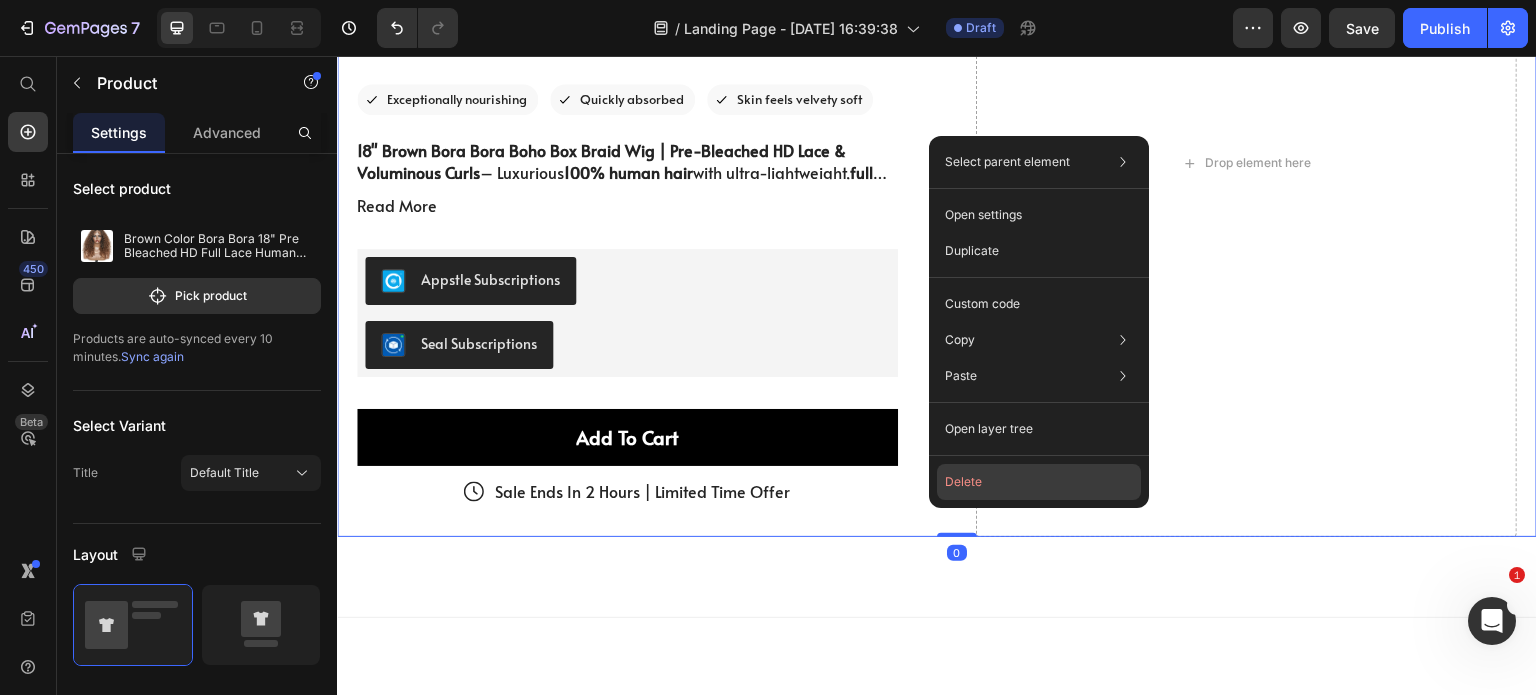 click on "Delete" 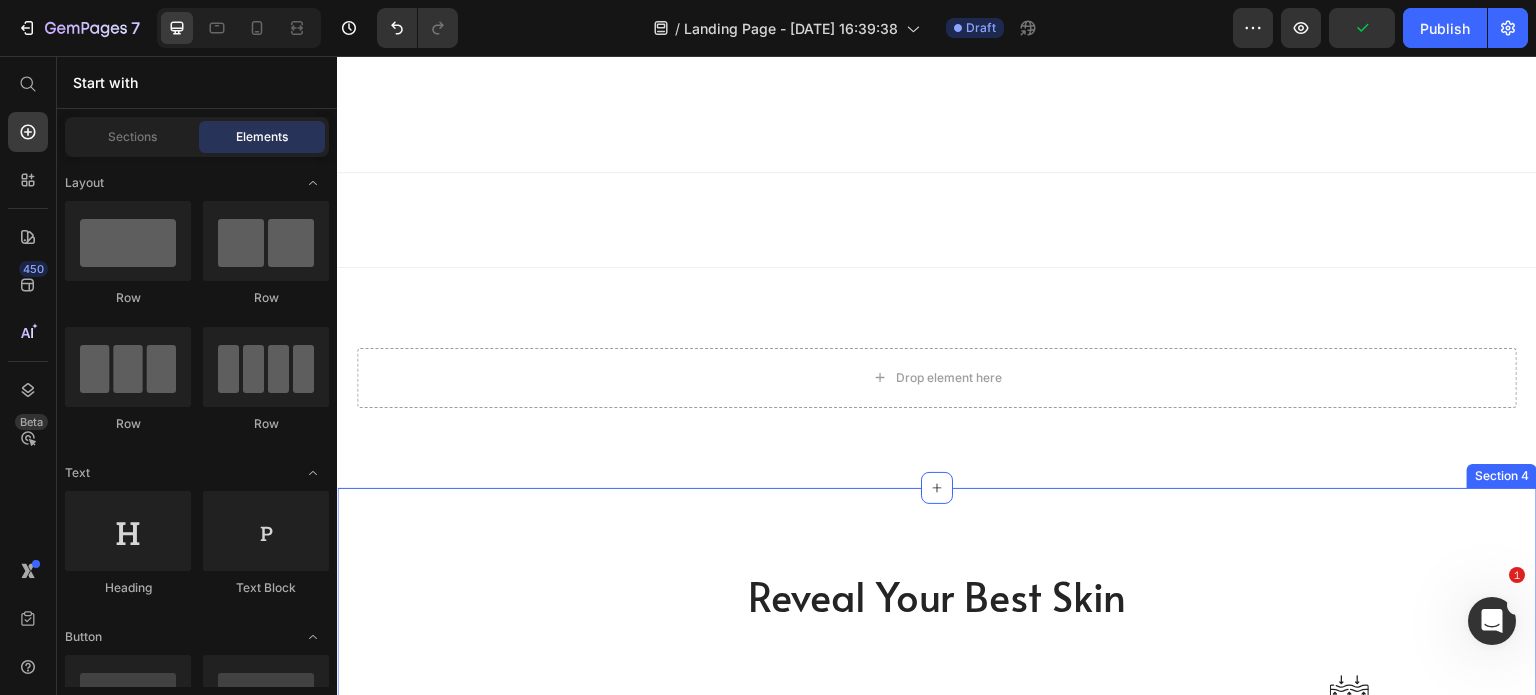 scroll, scrollTop: 0, scrollLeft: 0, axis: both 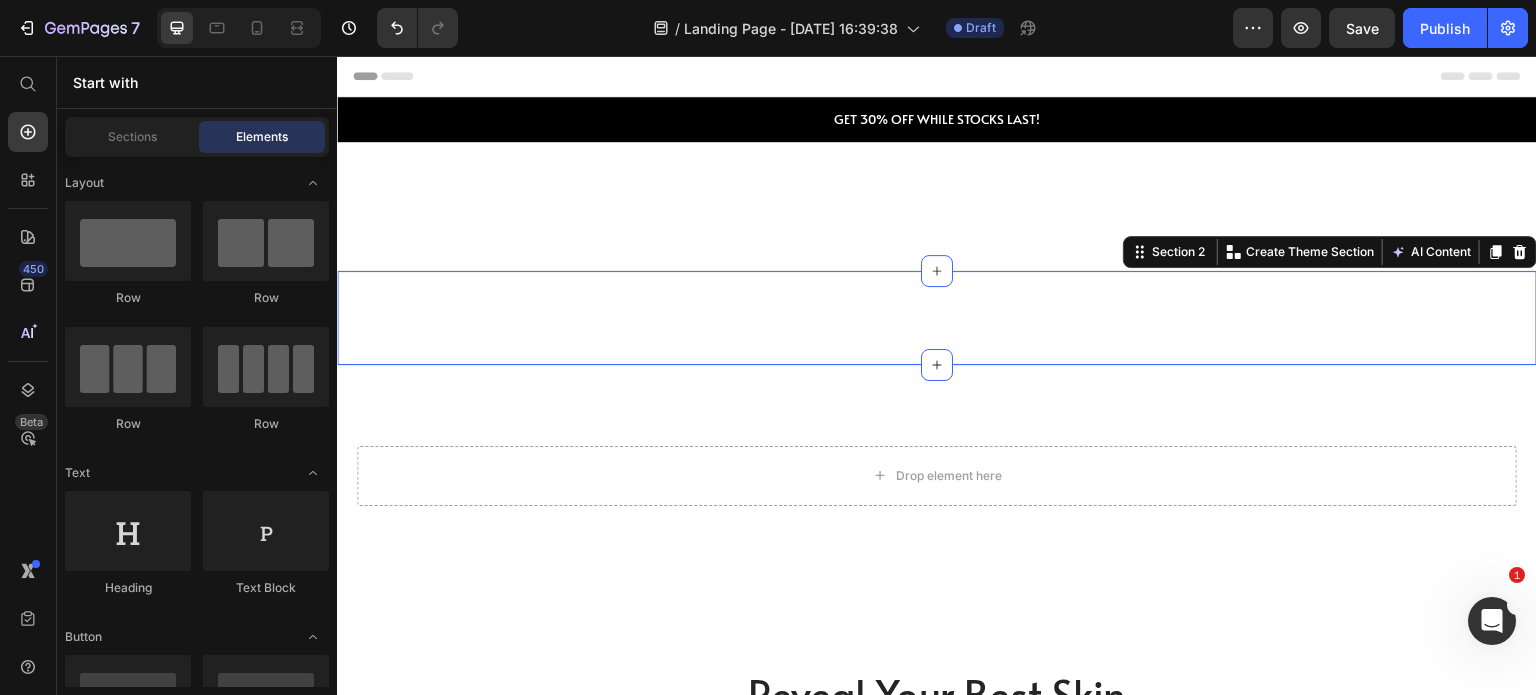 click on "Image Image Image Image Image Image Carousel Section 2   Create Theme Section AI Content Write with GemAI What would you like to describe here? Tone and Voice Persuasive Product Getting products... Show more Generate" at bounding box center (937, 318) 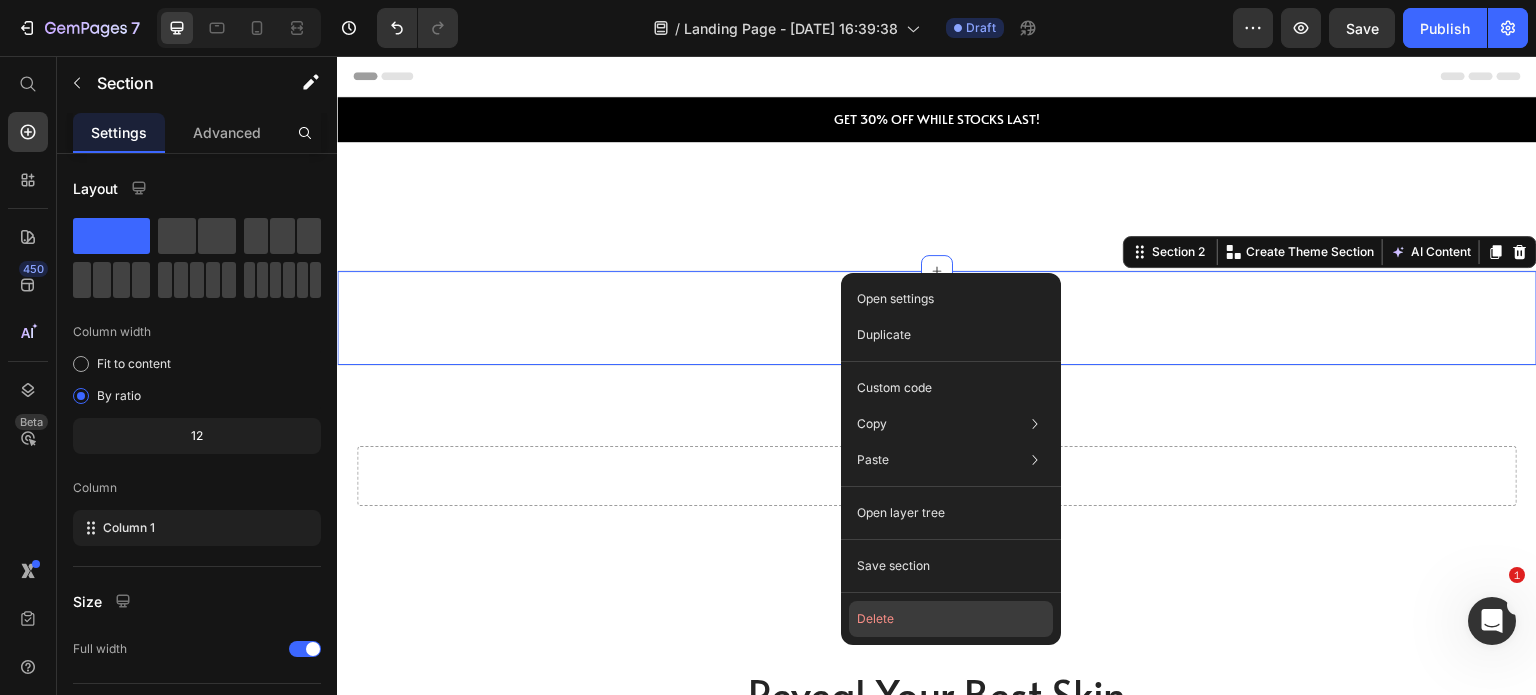 click on "Delete" 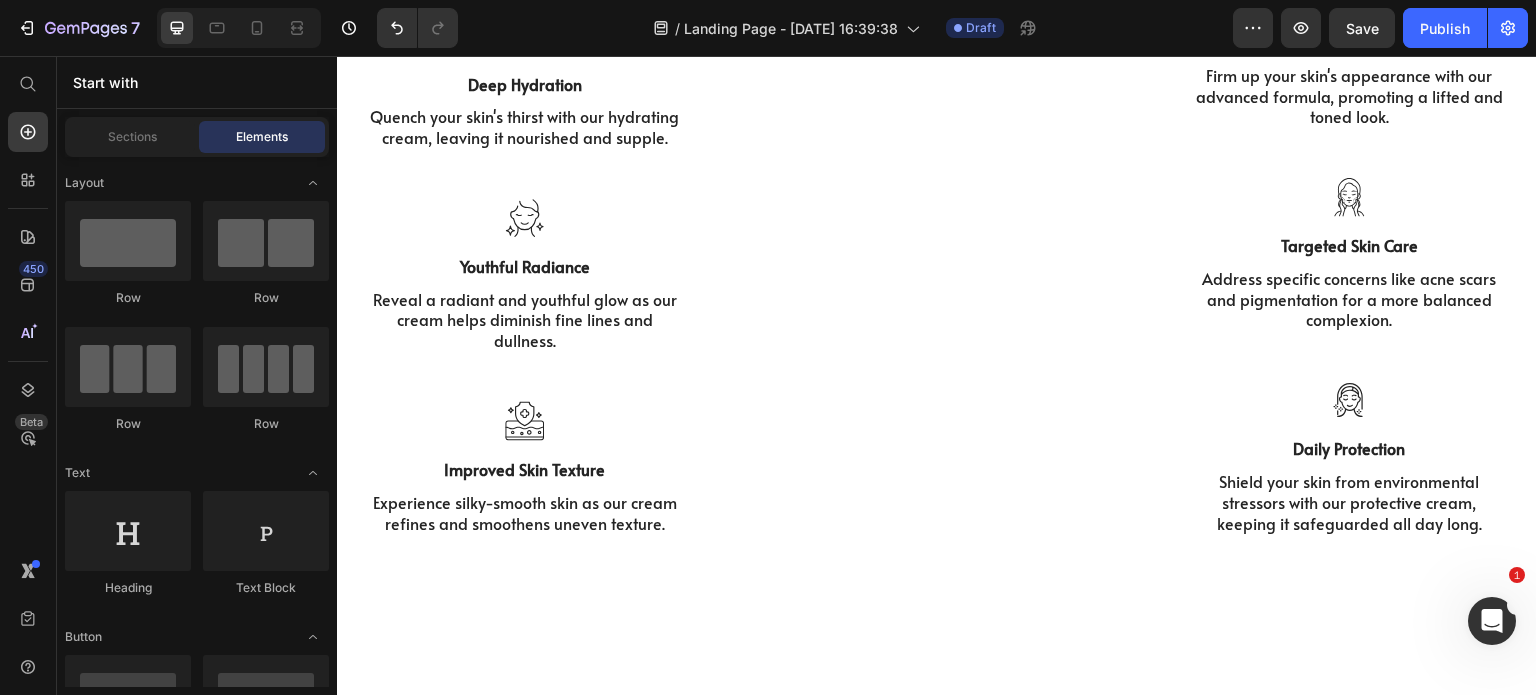 scroll, scrollTop: 0, scrollLeft: 0, axis: both 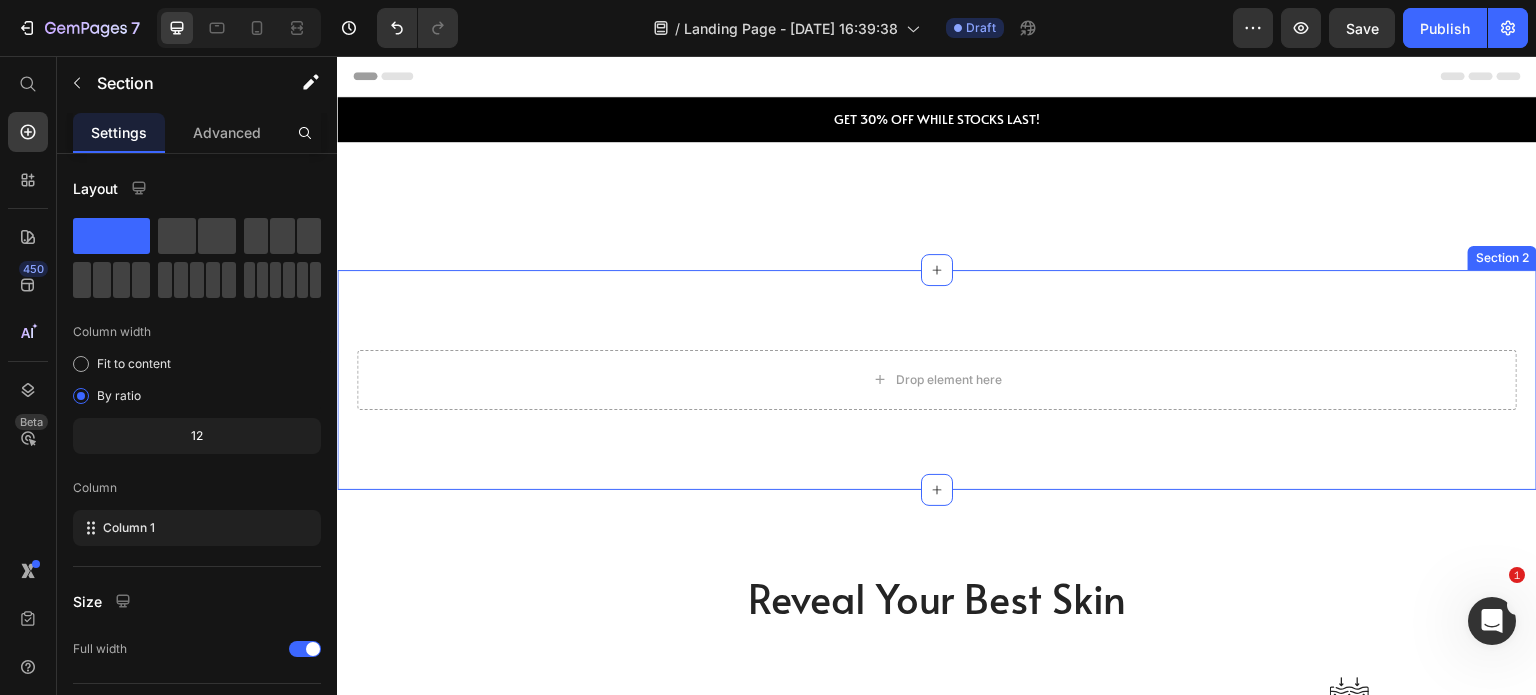 click on "Drop element here Section 2" at bounding box center [937, 380] 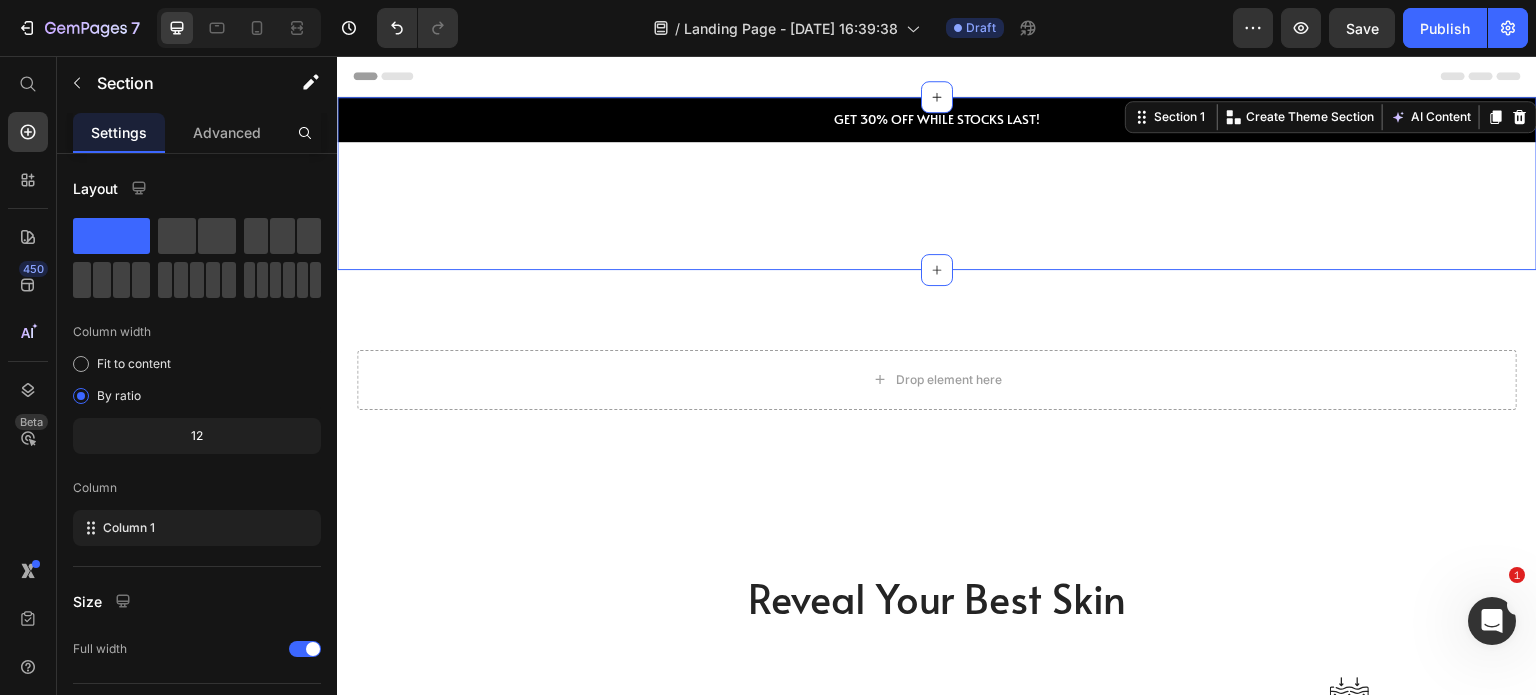 click on "GET 30% OFF WHILE STOCKS LAST! Text Block Row Section 1   Create Theme Section AI Content Write with GemAI What would you like to describe here? Tone and Voice Persuasive Product Brown Color Bora Bora 18" Pre Bleached HD Full Lace Human Hair Curly Boho Box Braided Wig Show more Generate" at bounding box center [937, 183] 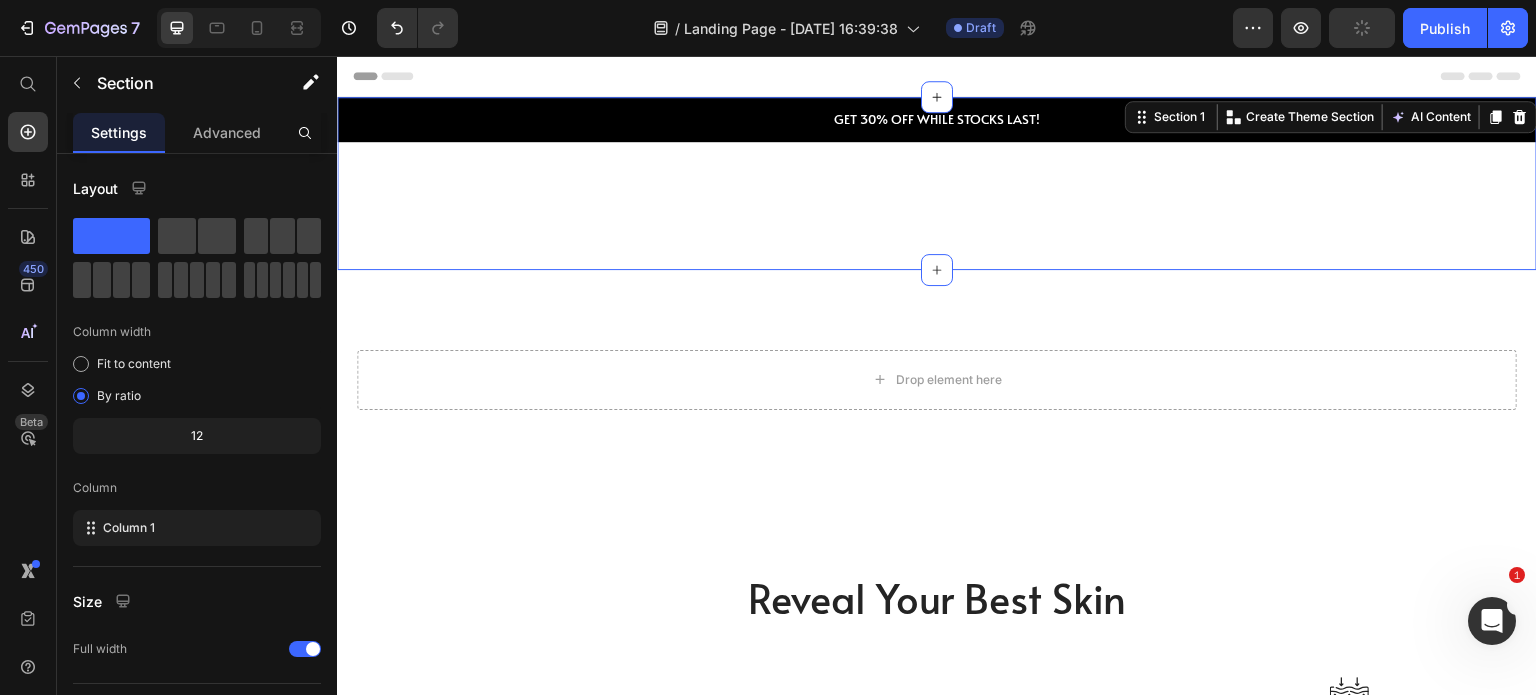 click on "GET 30% OFF WHILE STOCKS LAST! Text Block Row Section 1   Create Theme Section AI Content Write with GemAI What would you like to describe here? Tone and Voice Persuasive Product Brown Color Bora Bora 18" Pre Bleached HD Full Lace Human Hair Curly Boho Box Braided Wig Show more Generate" at bounding box center (937, 183) 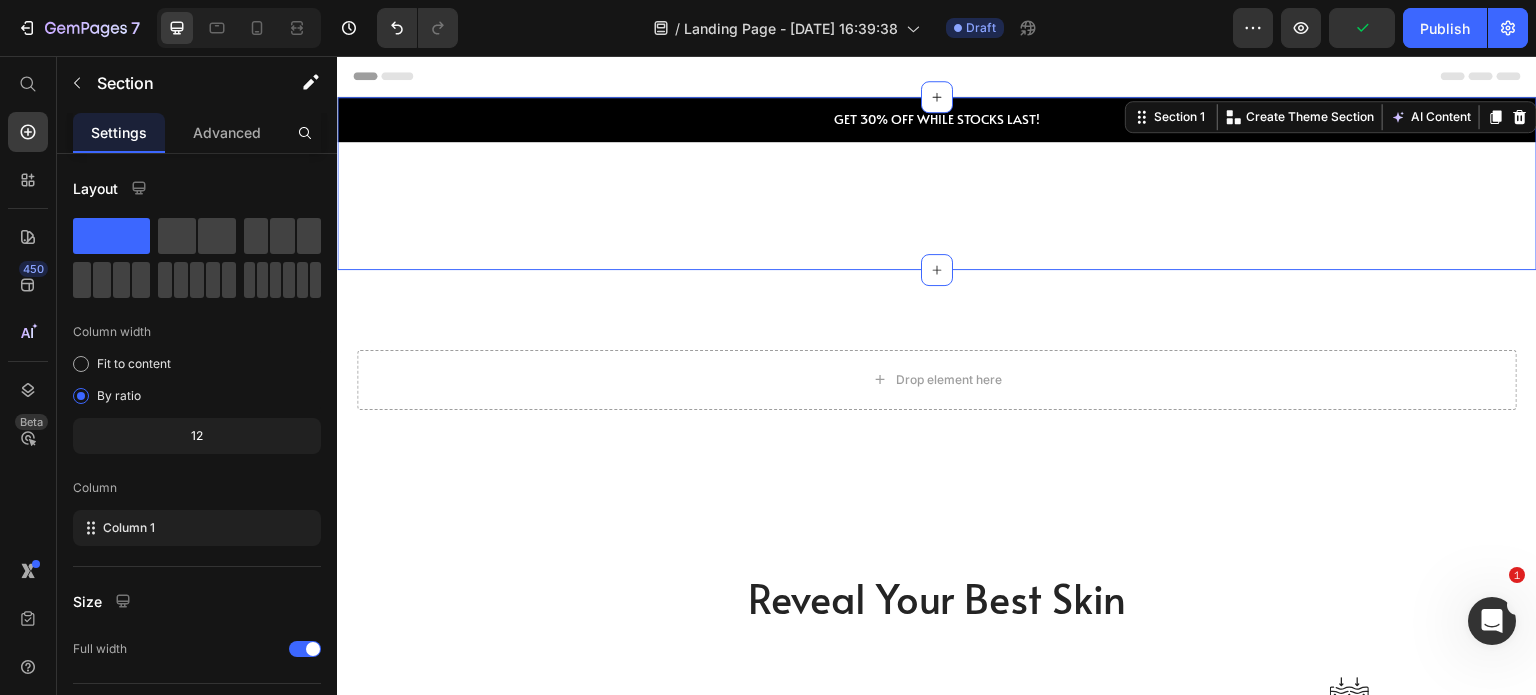 click on "GET 30% OFF WHILE STOCKS LAST! Text Block Row Section 1   Create Theme Section AI Content Write with GemAI What would you like to describe here? Tone and Voice Persuasive Product Brown Color Bora Bora 18" Pre Bleached HD Full Lace Human Hair Curly Boho Box Braided Wig Show more Generate" at bounding box center (937, 183) 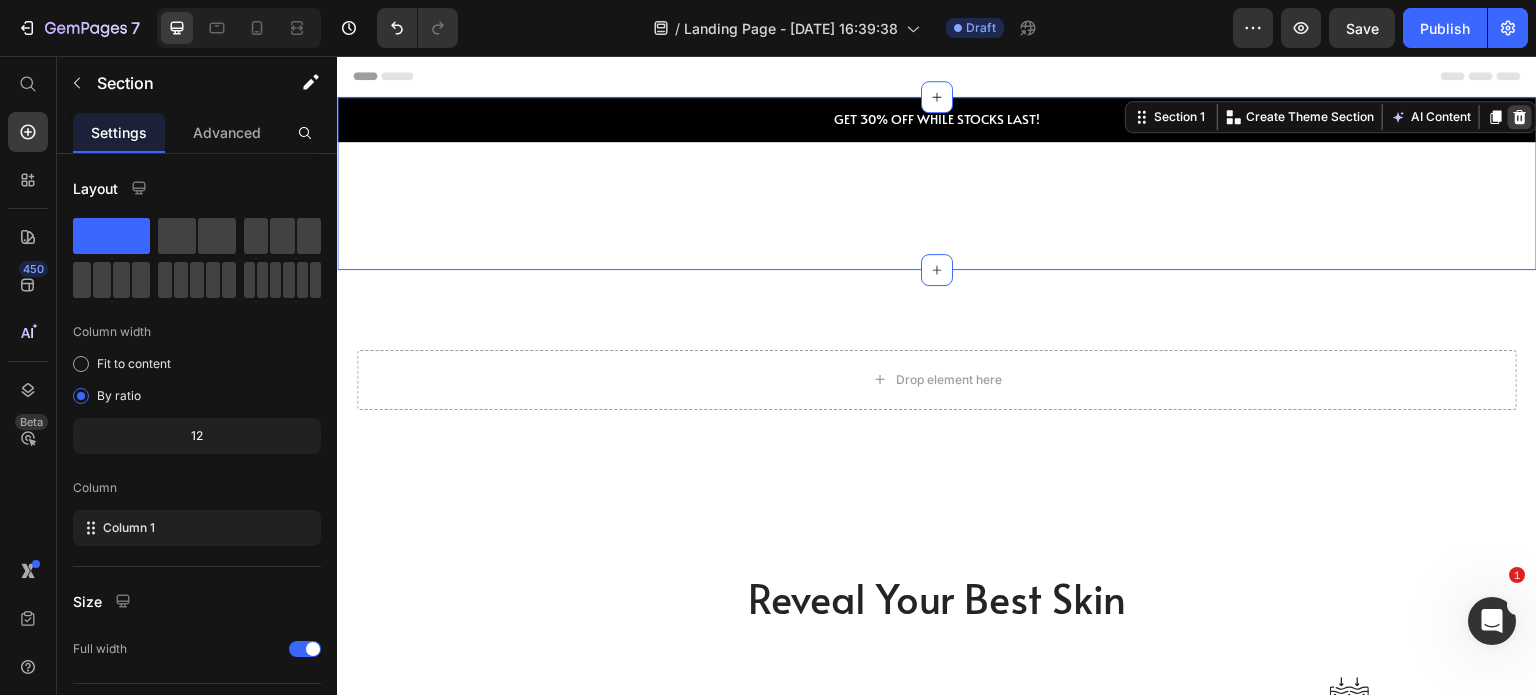 click 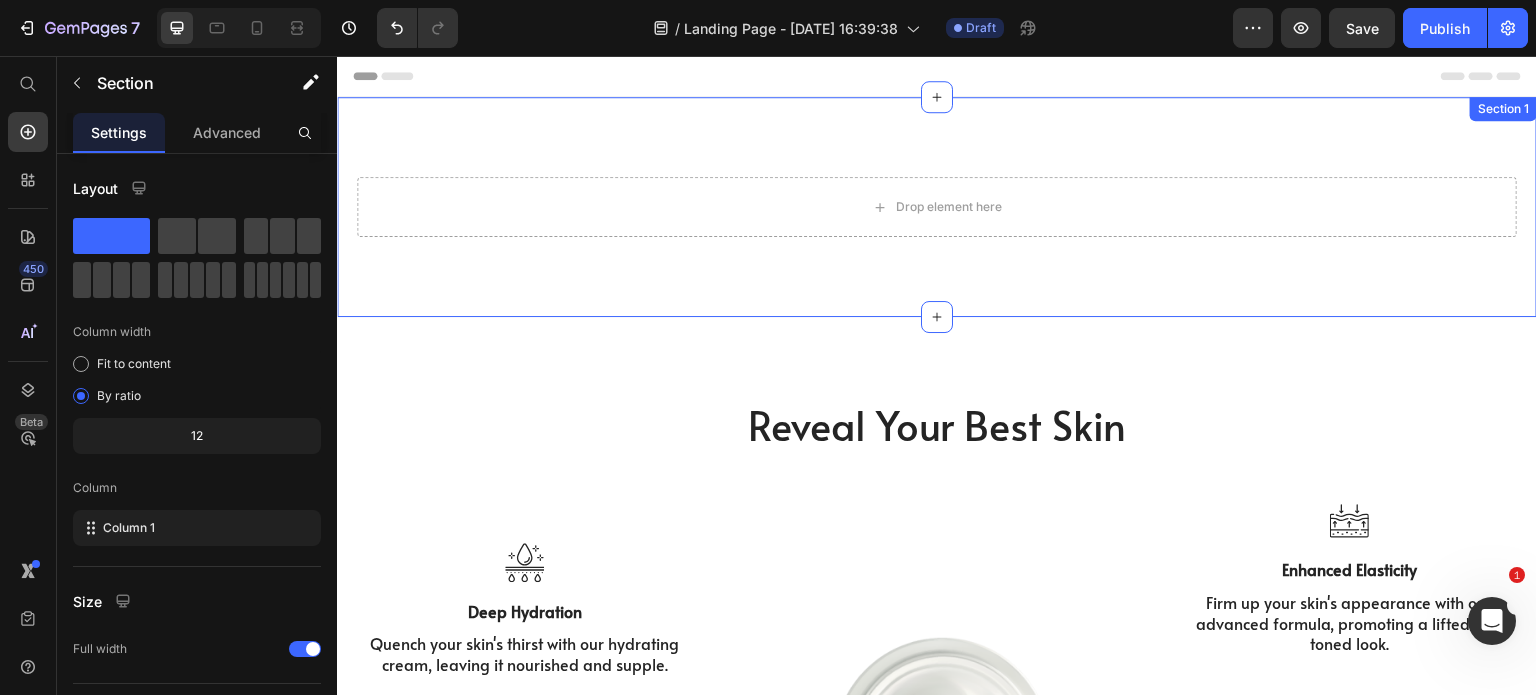 click on "Drop element here Section 1" at bounding box center (937, 207) 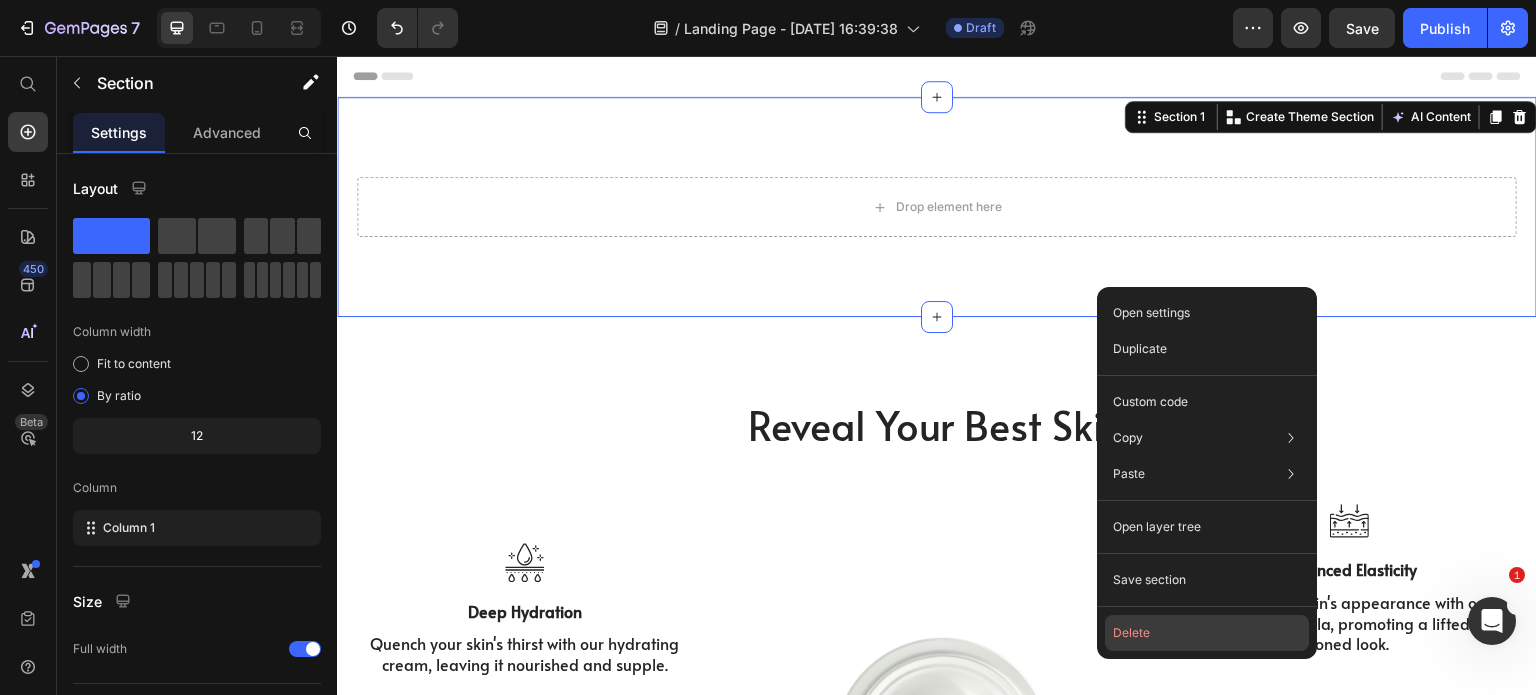 click on "Delete" 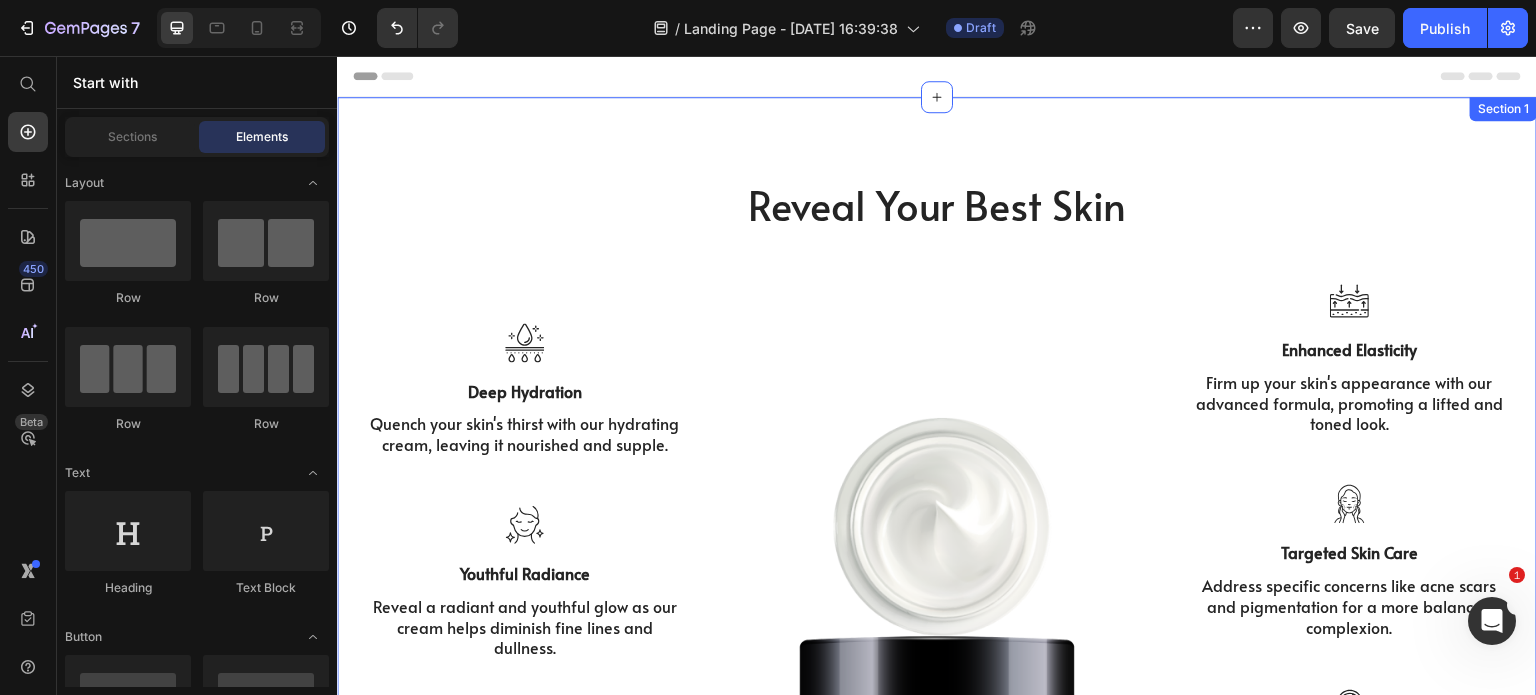 click on "Reveal Your Best Skin Heading
Icon Deep Hydration Text Block Quench your skin's thirst with our hydrating cream, leaving it nourished and supple. Text Block
Icon Youthful Radiance Text Block Reveal a radiant and youthful glow as our cream helps diminish fine lines and dullness. Text Block
Icon Improved Skin Texture Text Block Experience silky-smooth skin as our cream refines and smoothens uneven texture. Text Block Image
Icon Enhanced Elasticity Text Block Firm up your skin's appearance with our advanced formula, promoting a lifted and toned look. Text Block
Icon Targeted Skin Care Text Block Address specific concerns like acne scars and pigmentation for a more balanced complexion. Text Block
Icon Daily Protection Row" at bounding box center [937, 510] 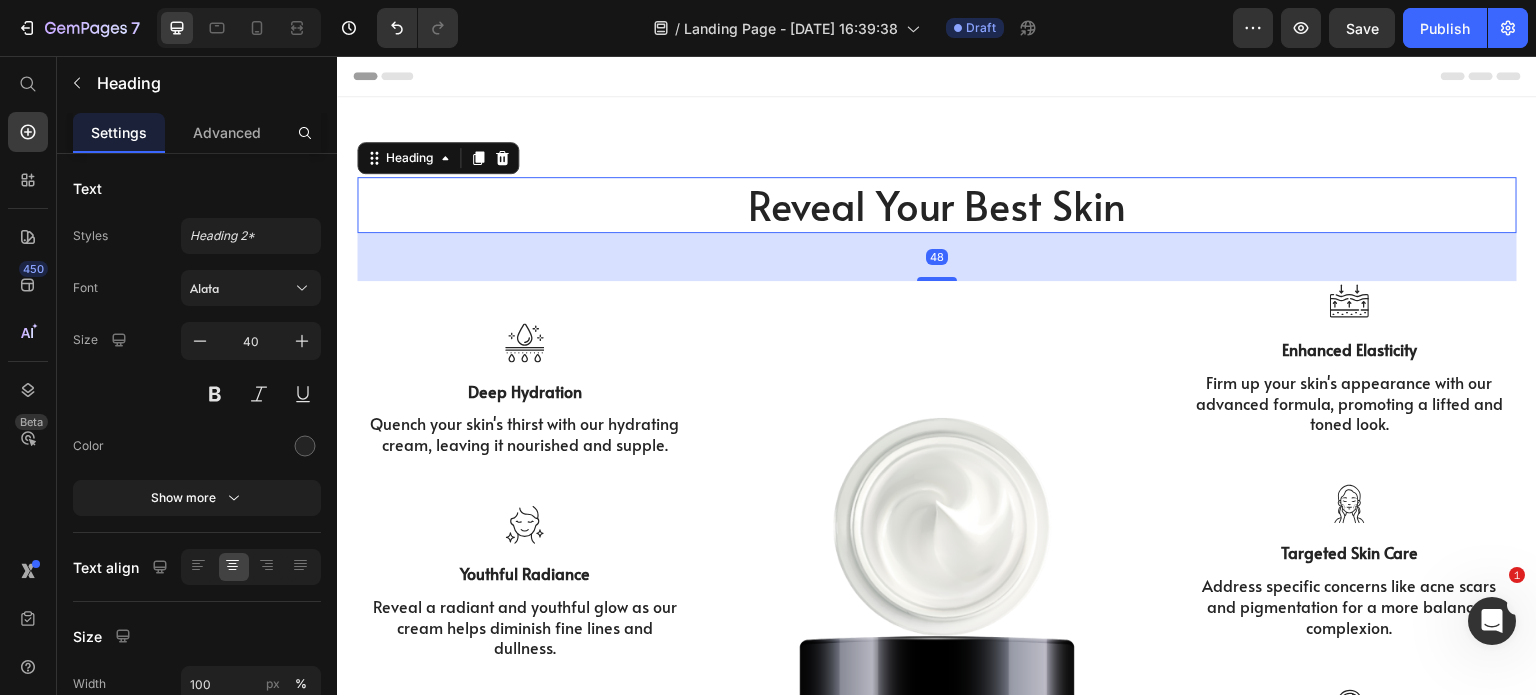 click on "Reveal Your Best Skin" at bounding box center [937, 205] 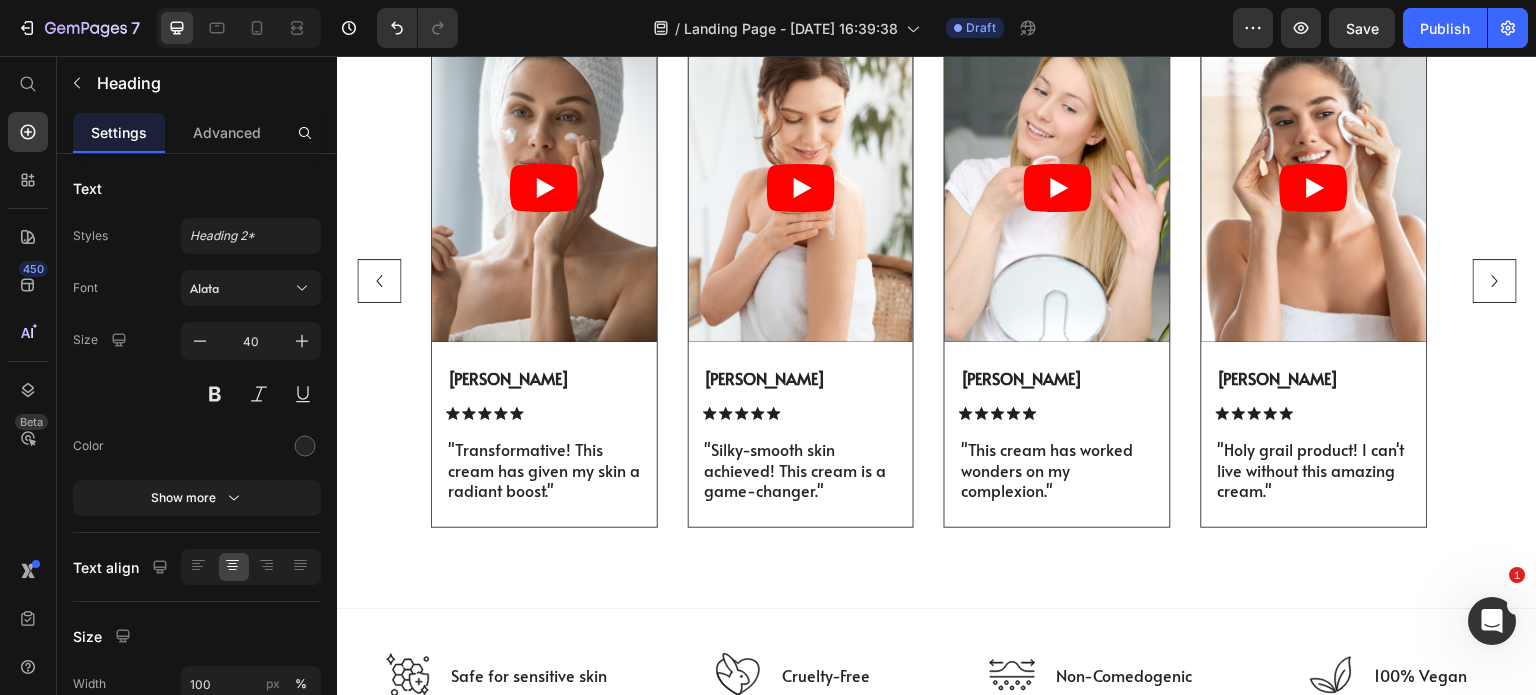 scroll, scrollTop: 500, scrollLeft: 0, axis: vertical 